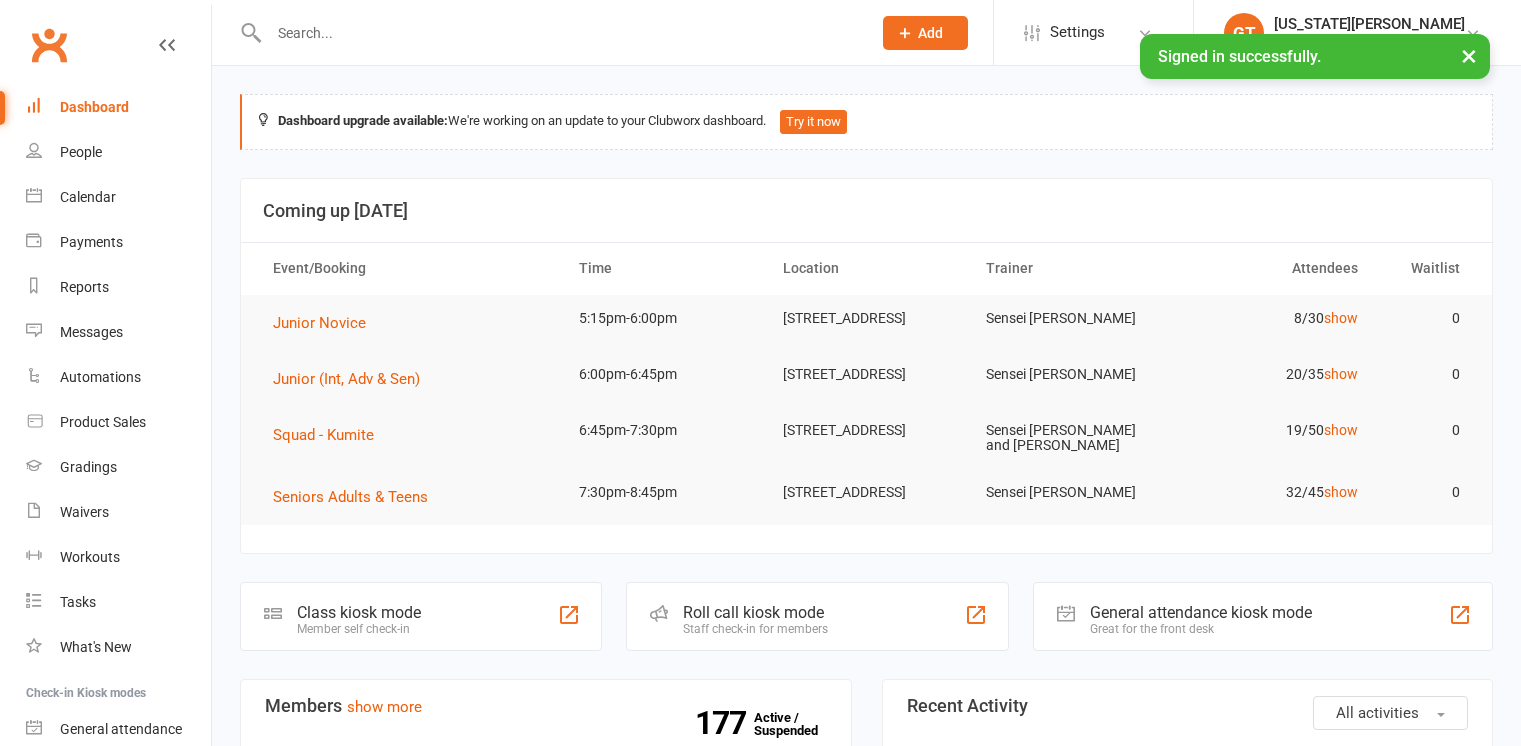 scroll, scrollTop: 0, scrollLeft: 0, axis: both 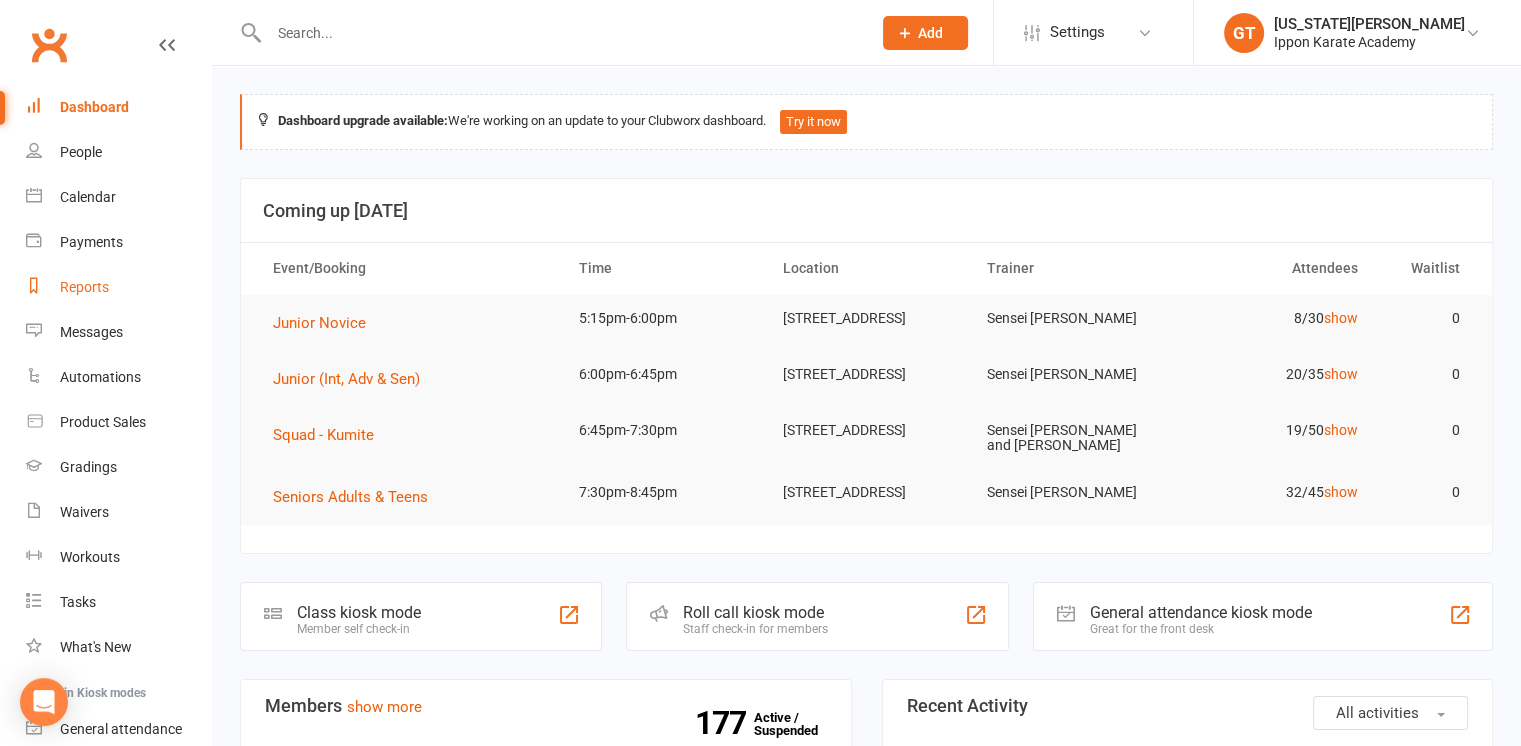 click on "Reports" at bounding box center (84, 287) 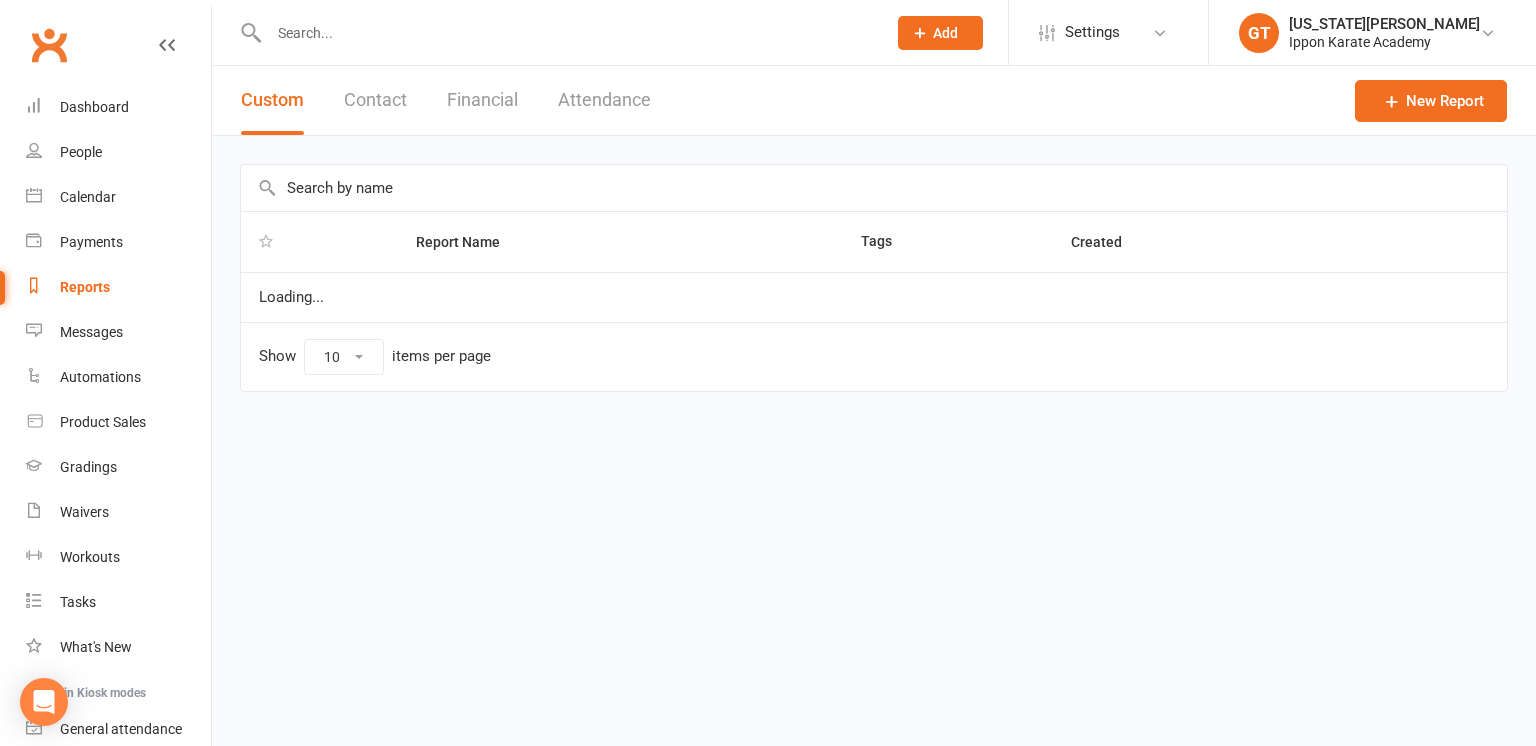 select on "100" 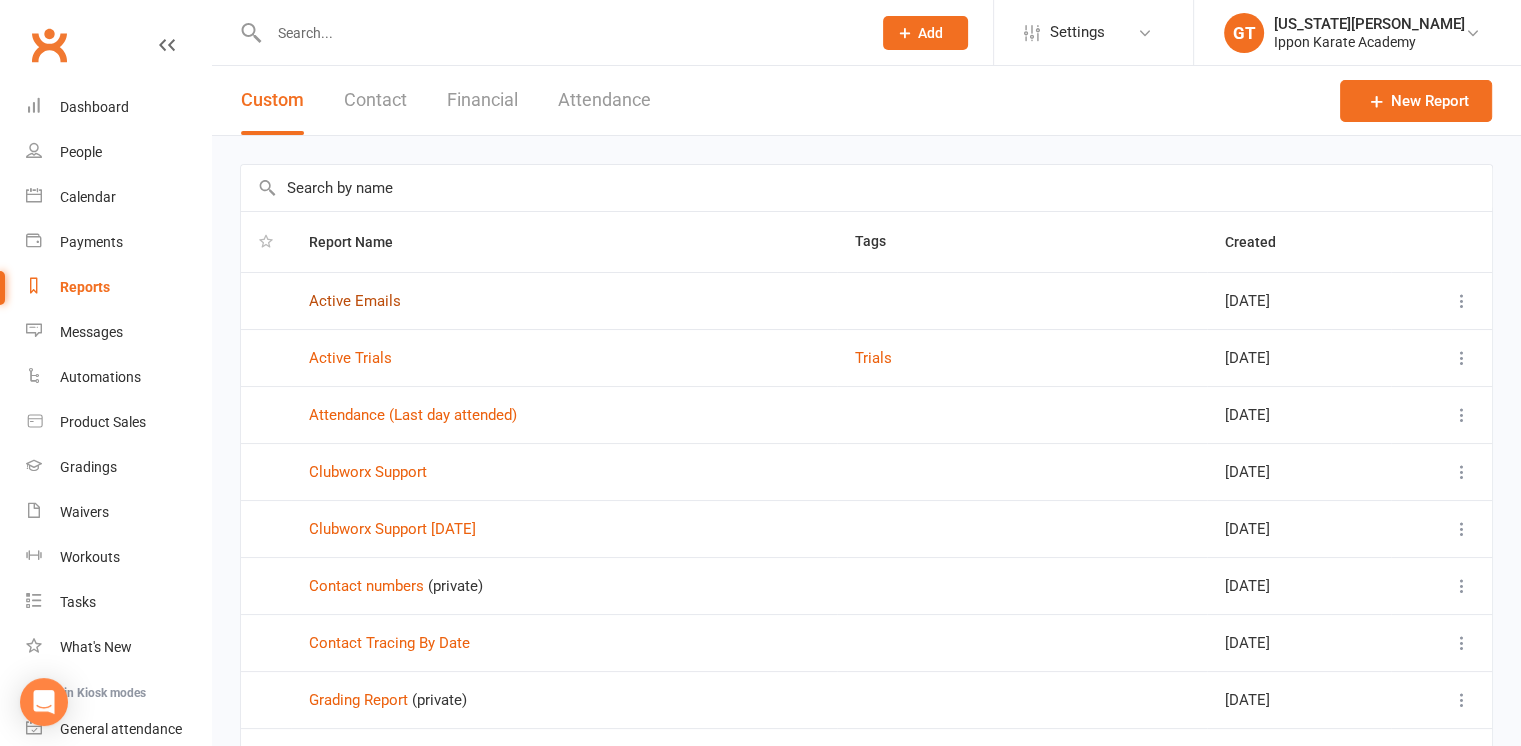 click on "Active Emails" at bounding box center (355, 301) 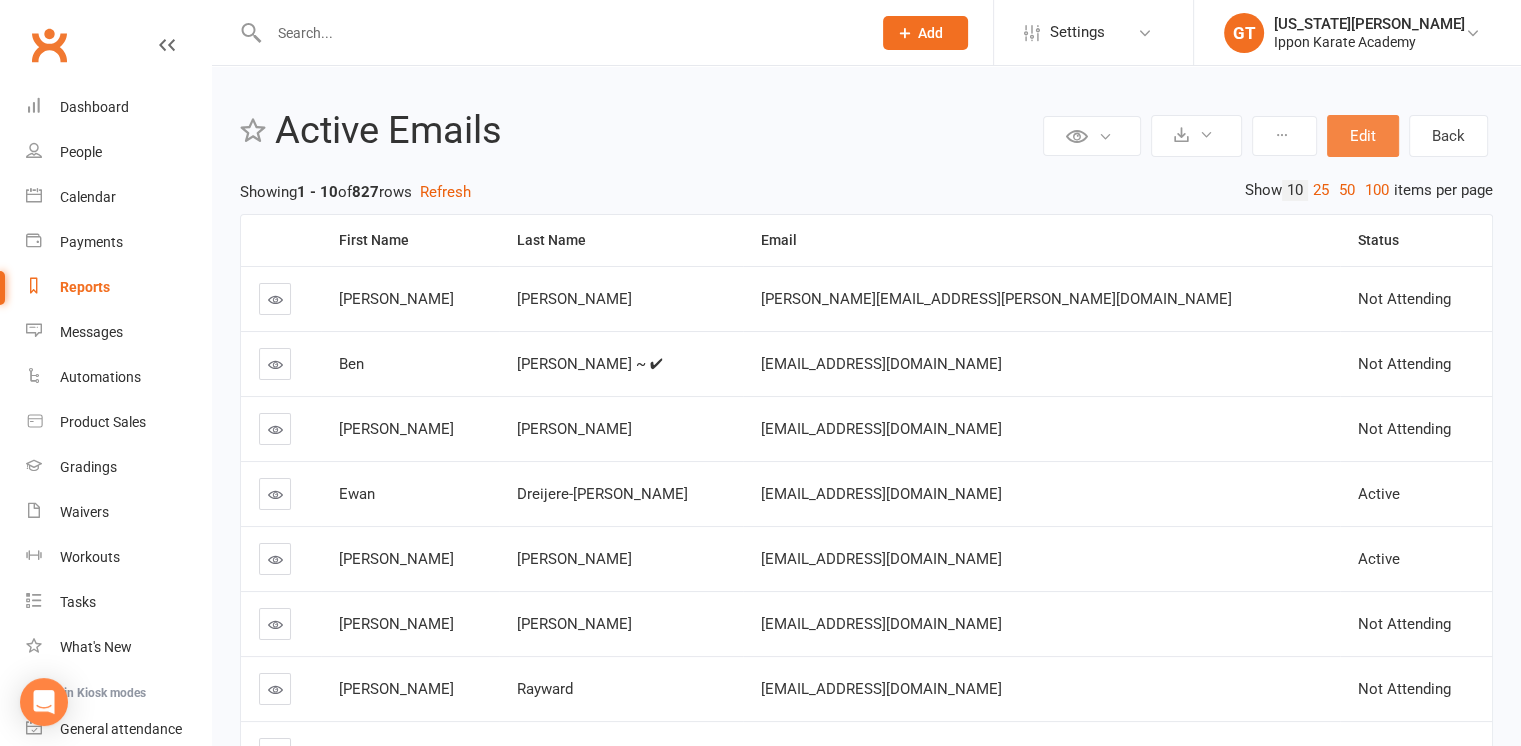 click on "Edit" at bounding box center [1363, 136] 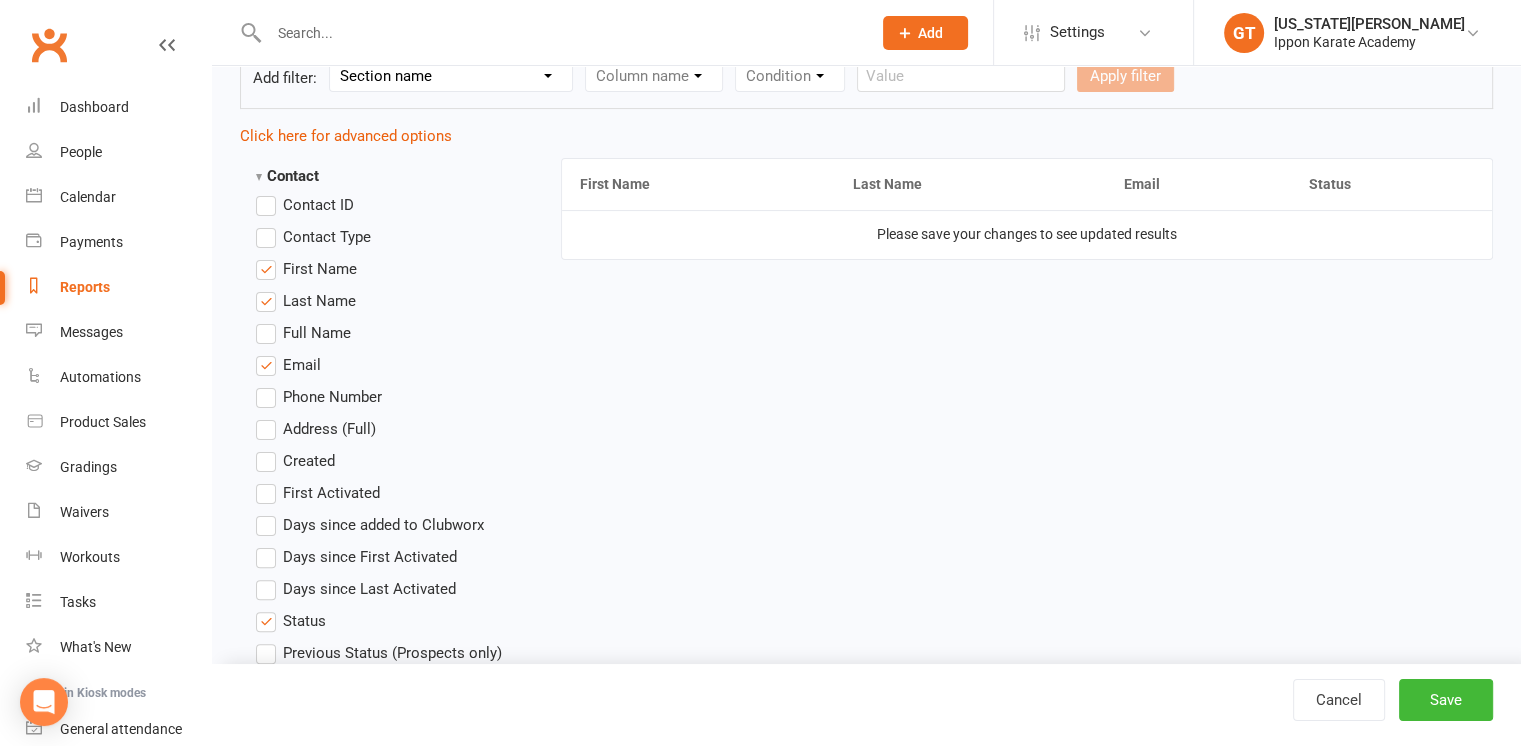 scroll, scrollTop: 400, scrollLeft: 0, axis: vertical 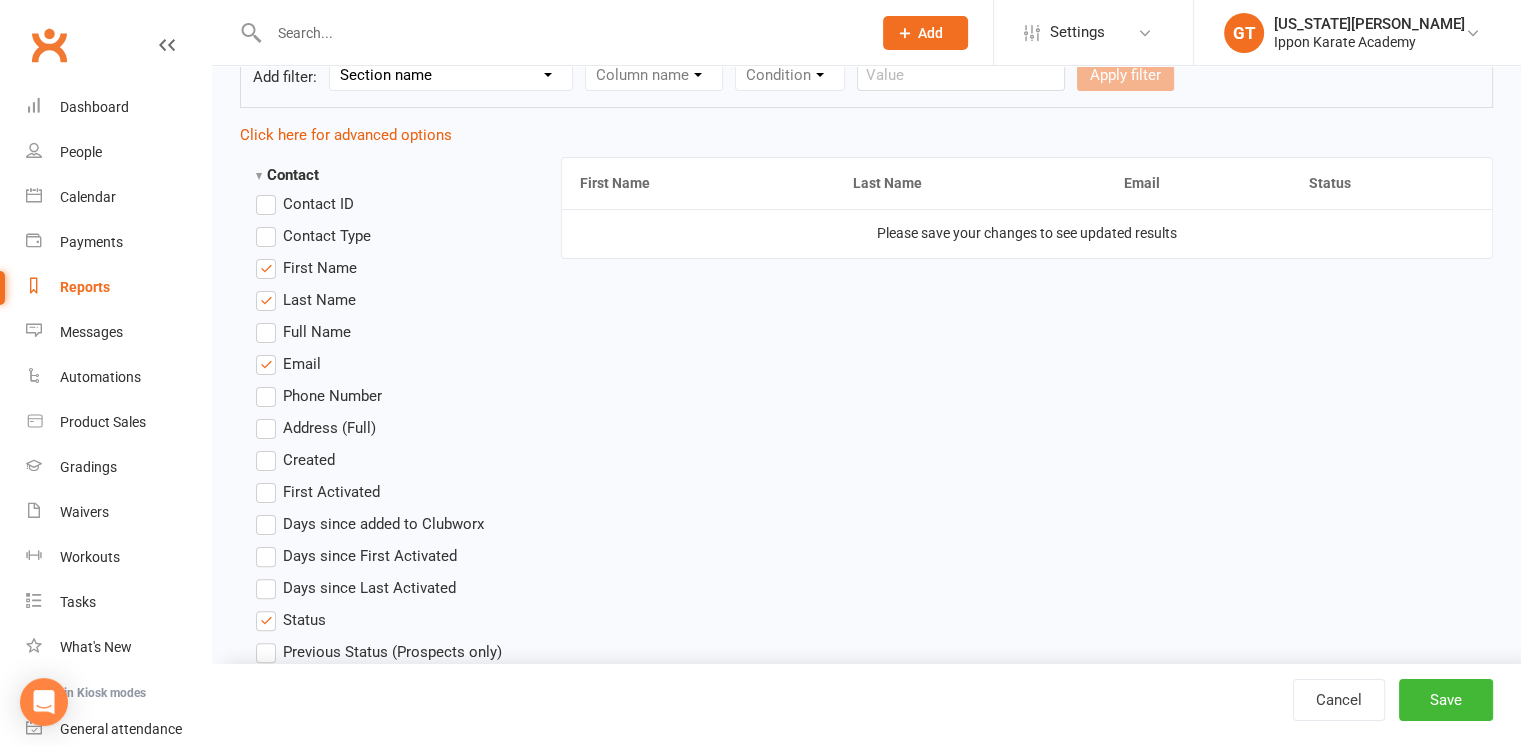 click on "First Activated" at bounding box center [318, 492] 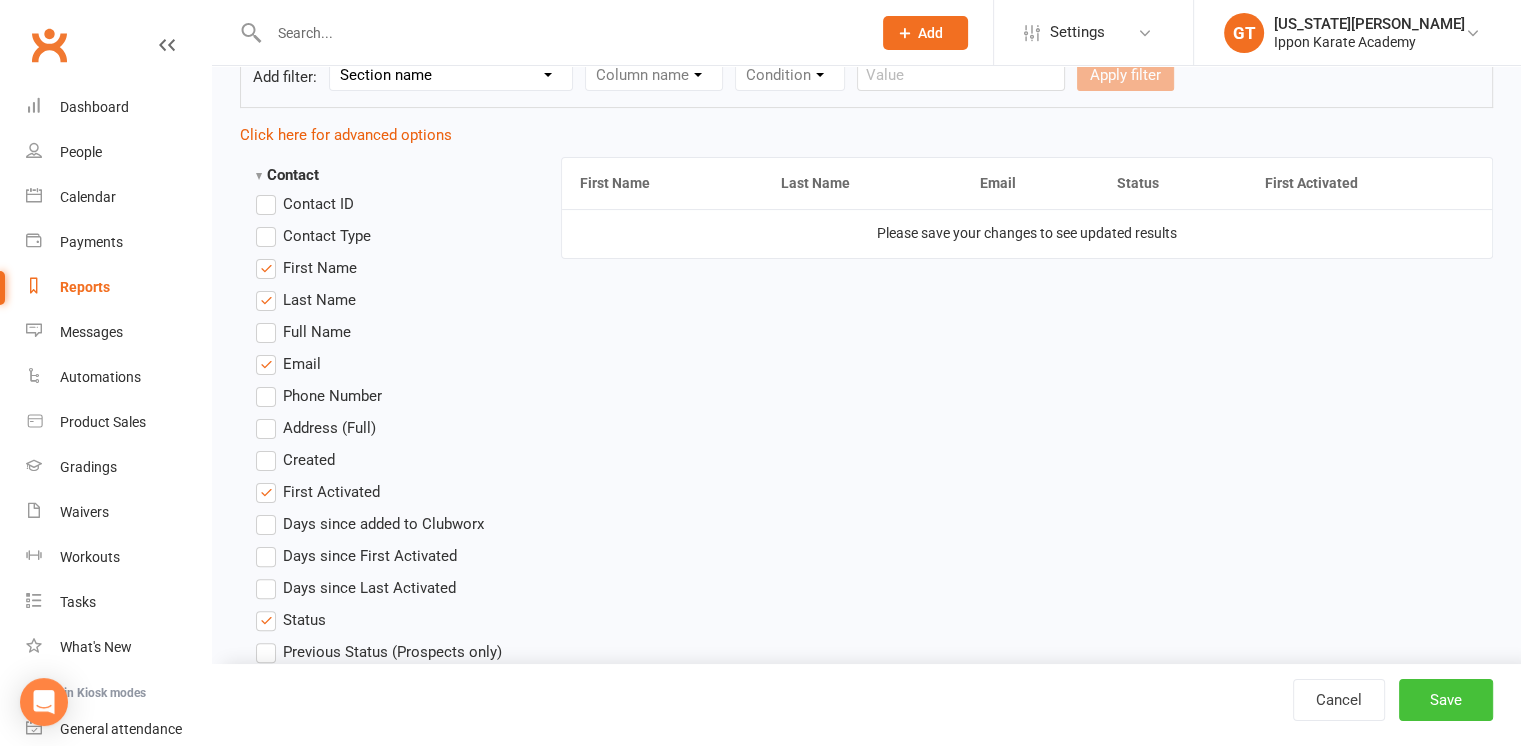 click on "Save" at bounding box center [1446, 700] 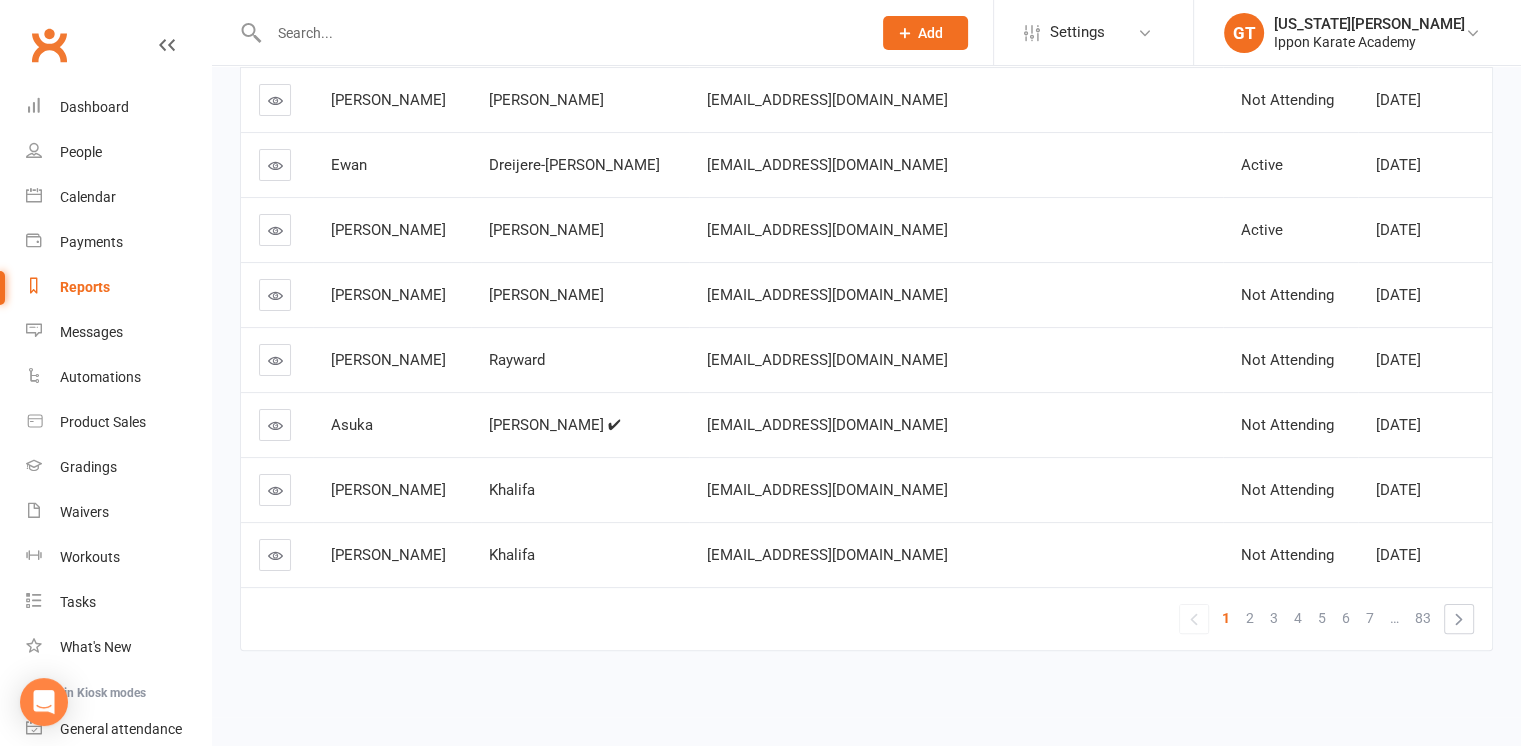 scroll, scrollTop: 0, scrollLeft: 0, axis: both 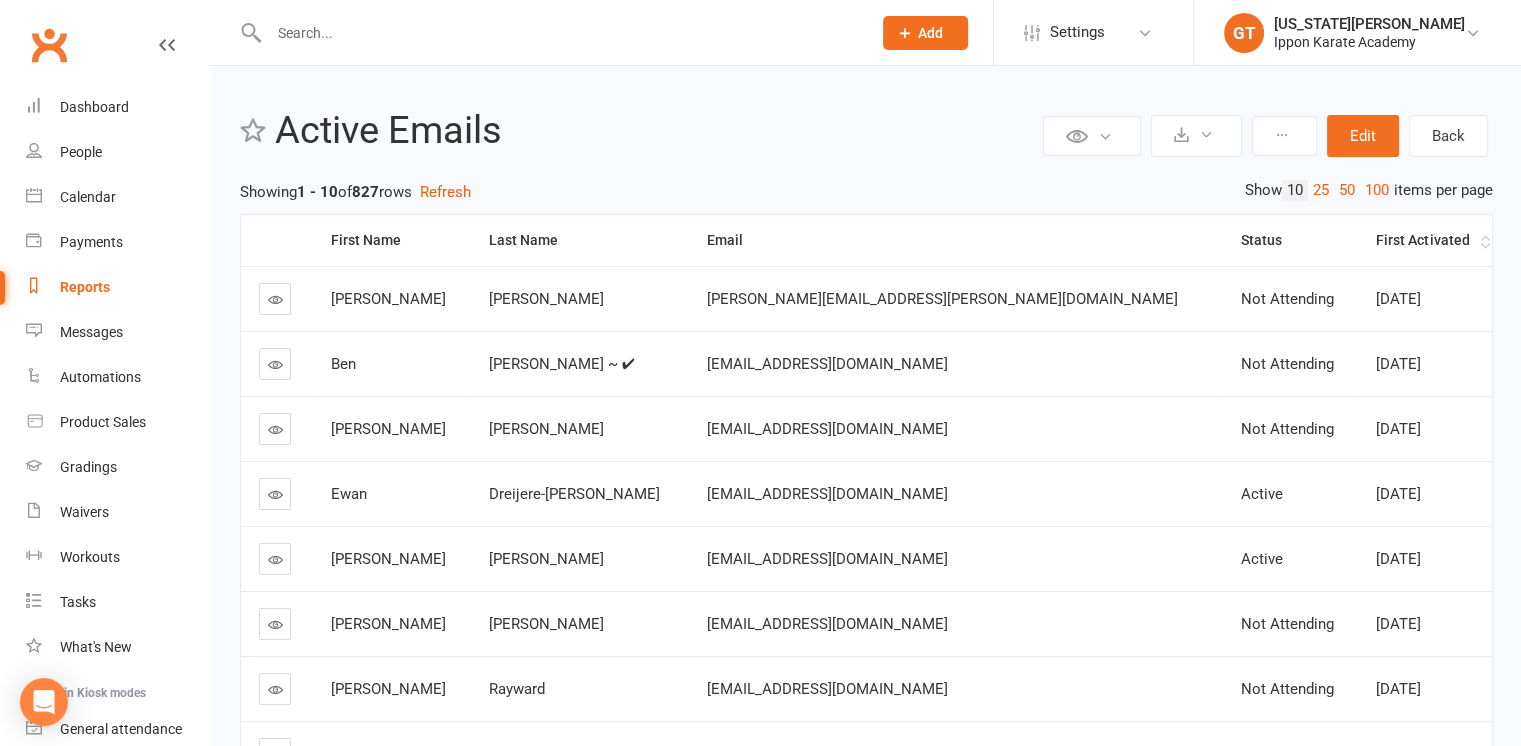 click on "First Activated" at bounding box center [1426, 240] 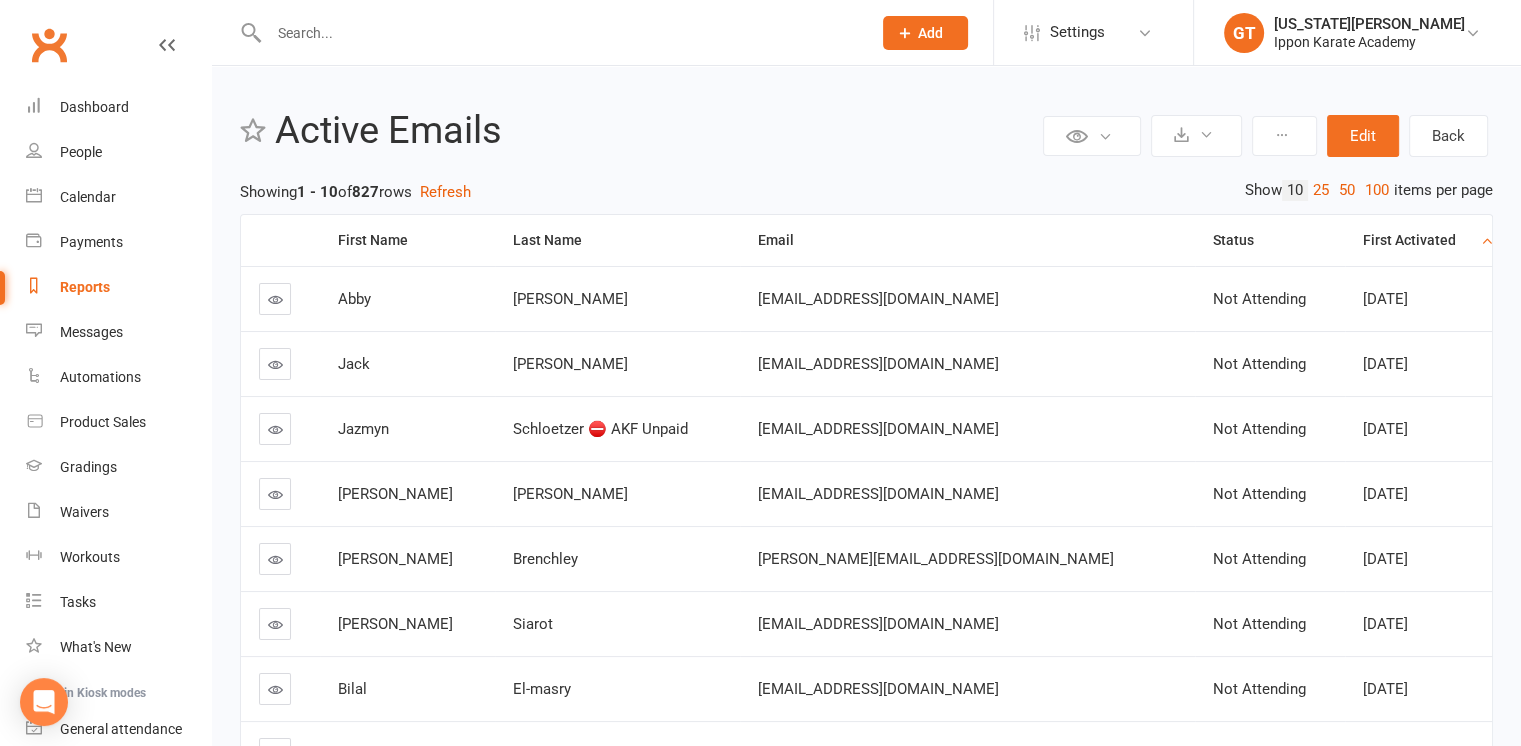 click on "First Activated" at bounding box center [1419, 240] 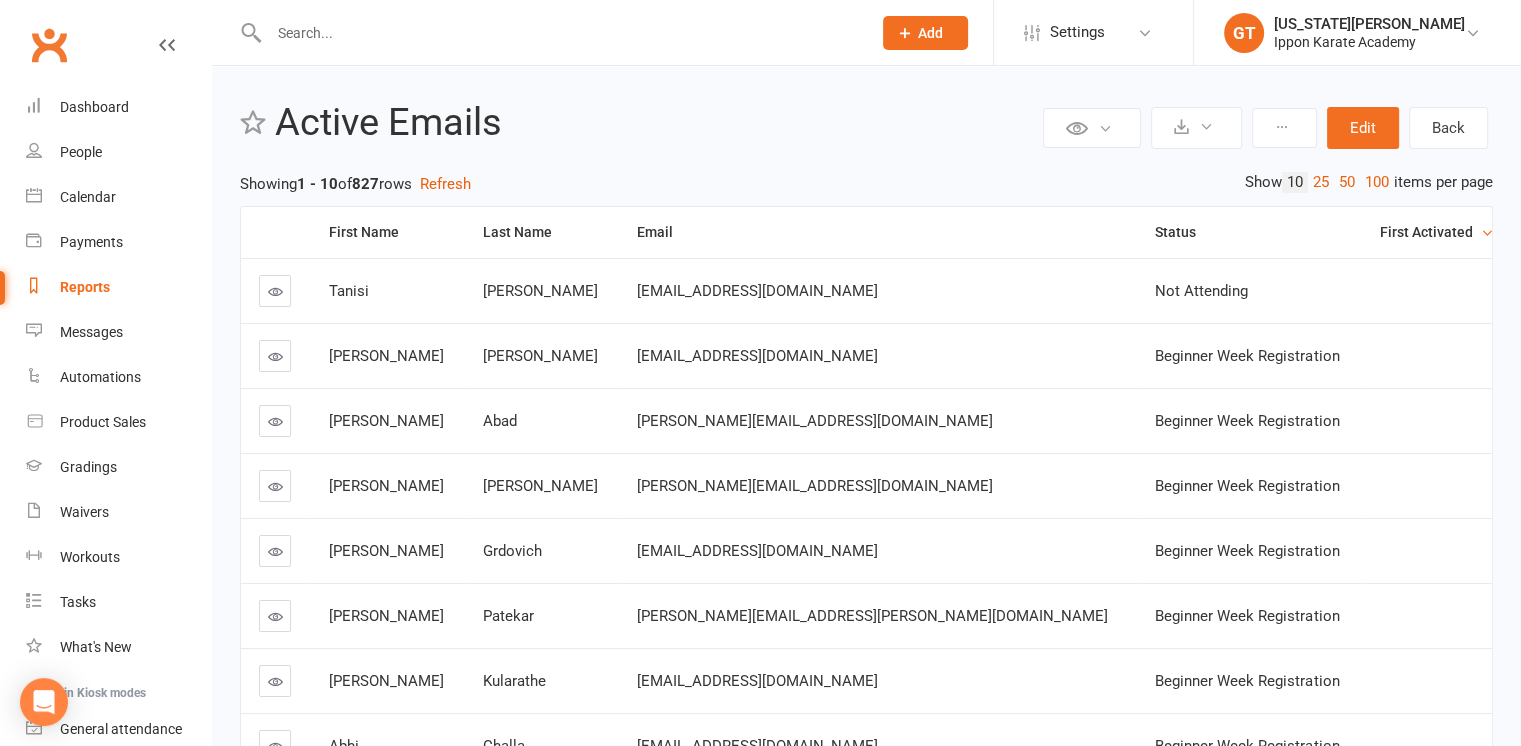 scroll, scrollTop: 0, scrollLeft: 0, axis: both 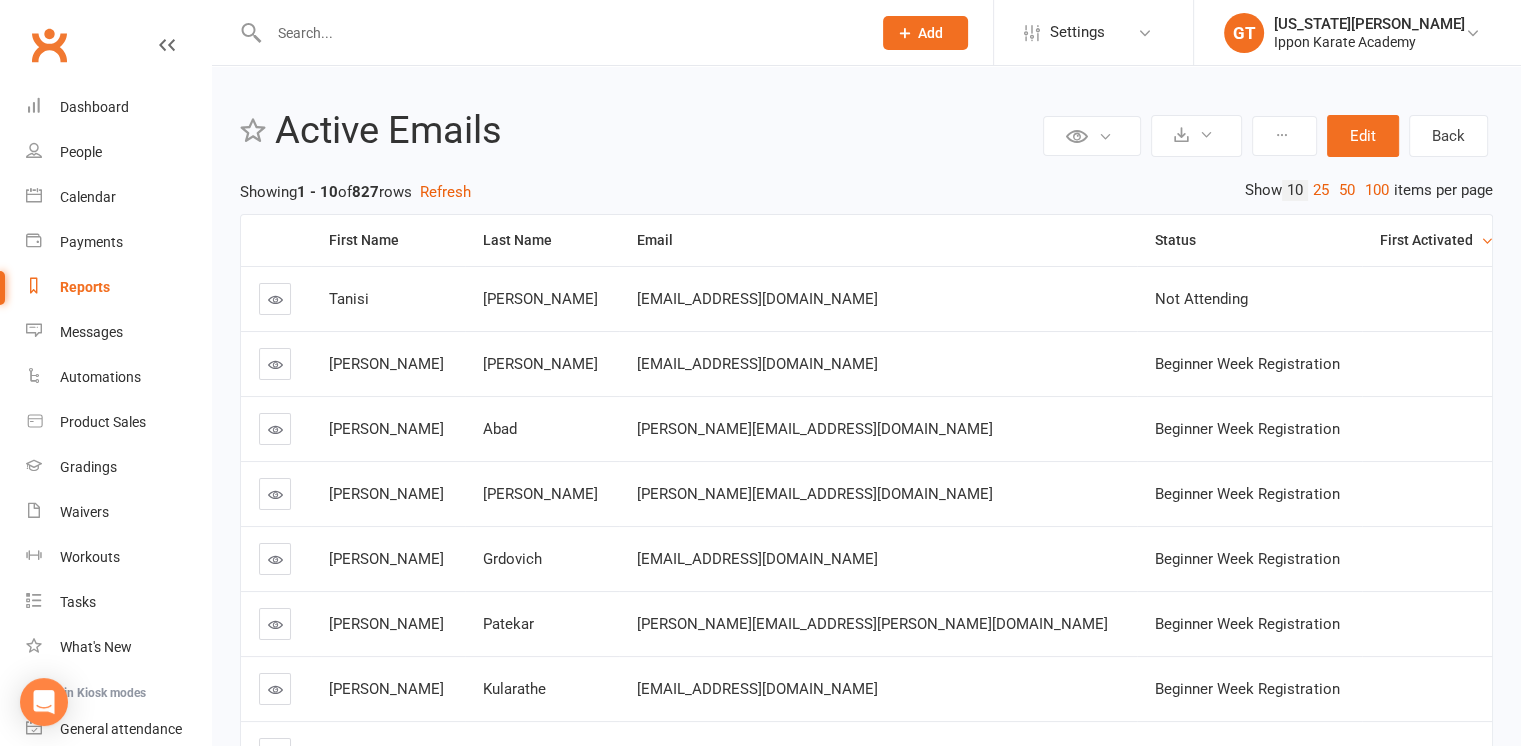 click on "First Activated" at bounding box center [1428, 240] 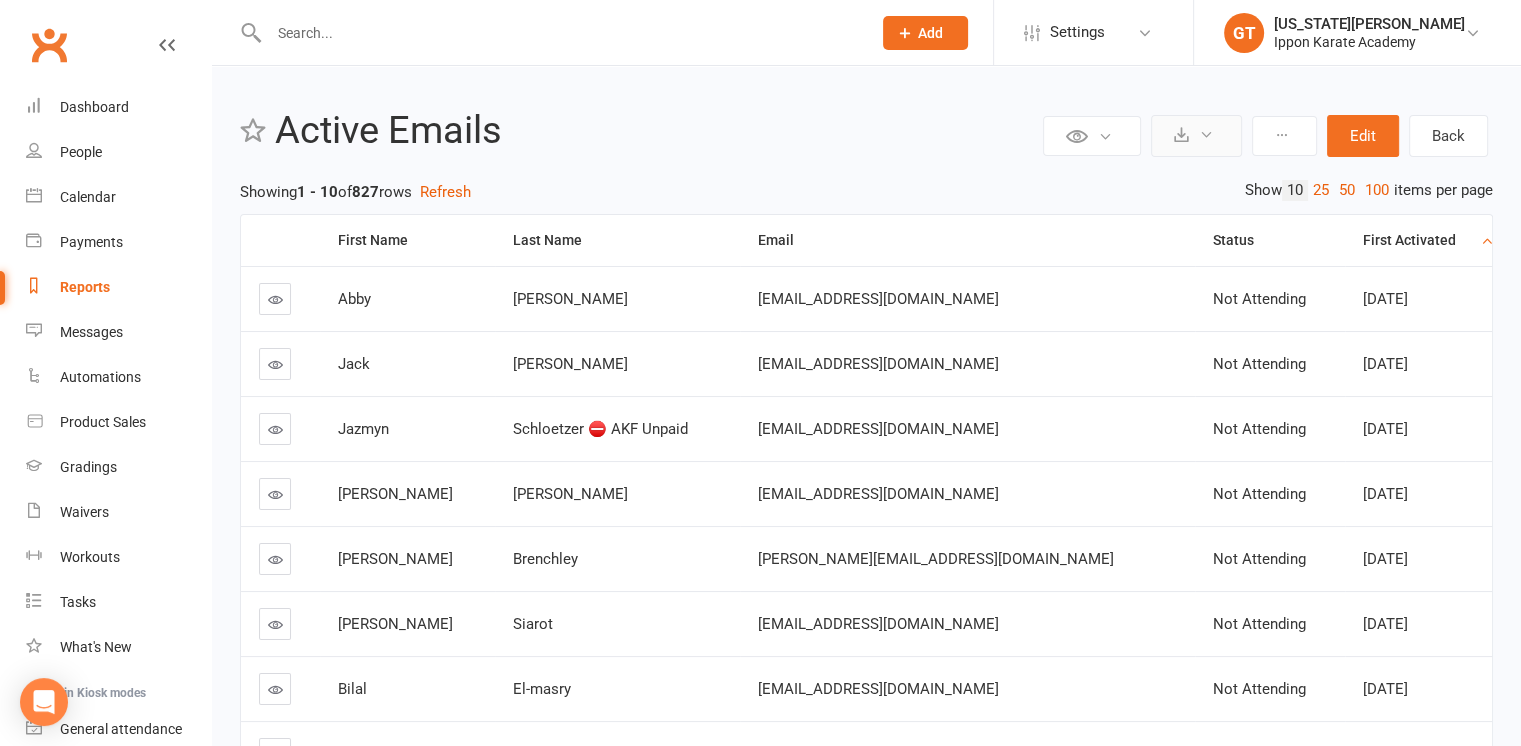 click at bounding box center (1206, 134) 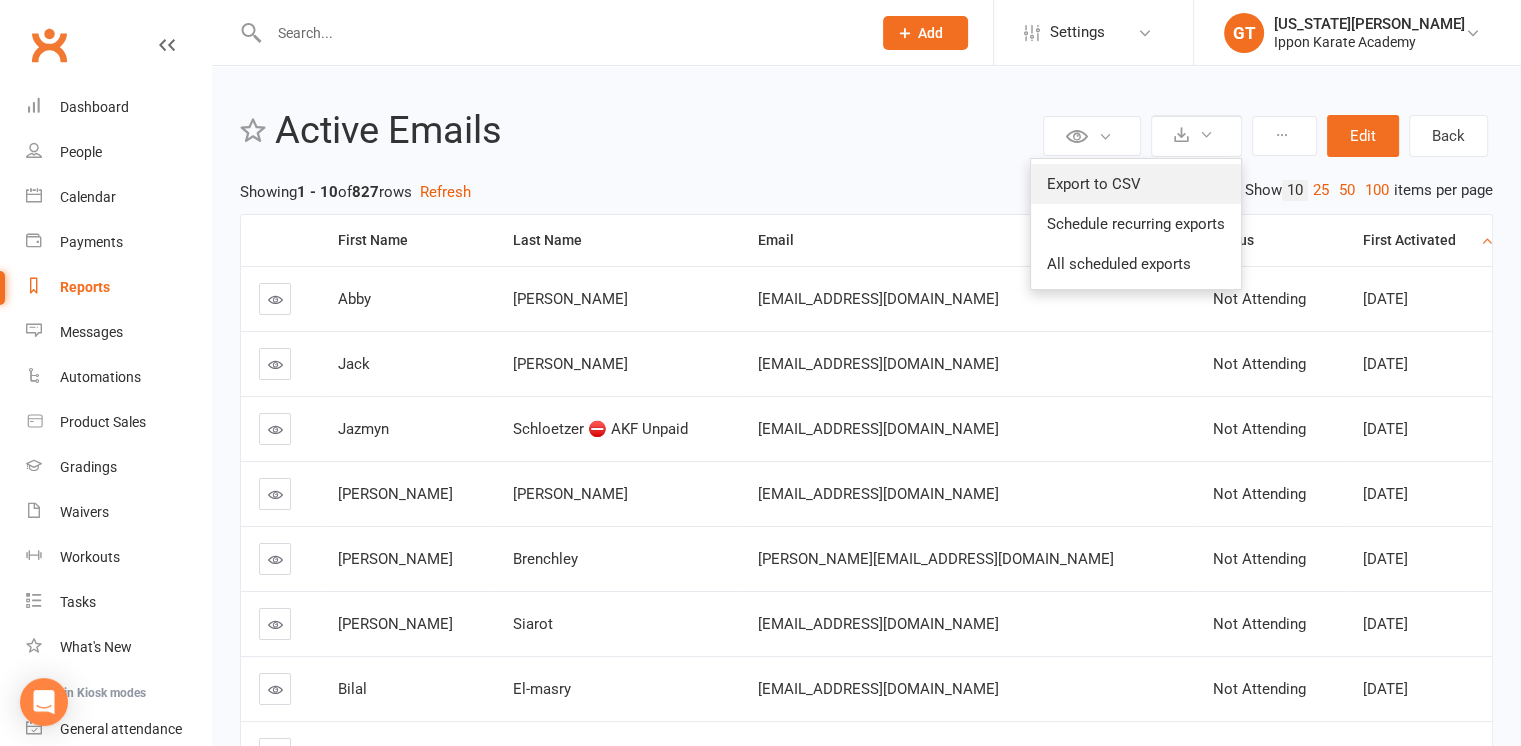 click on "Export to CSV" at bounding box center [1136, 184] 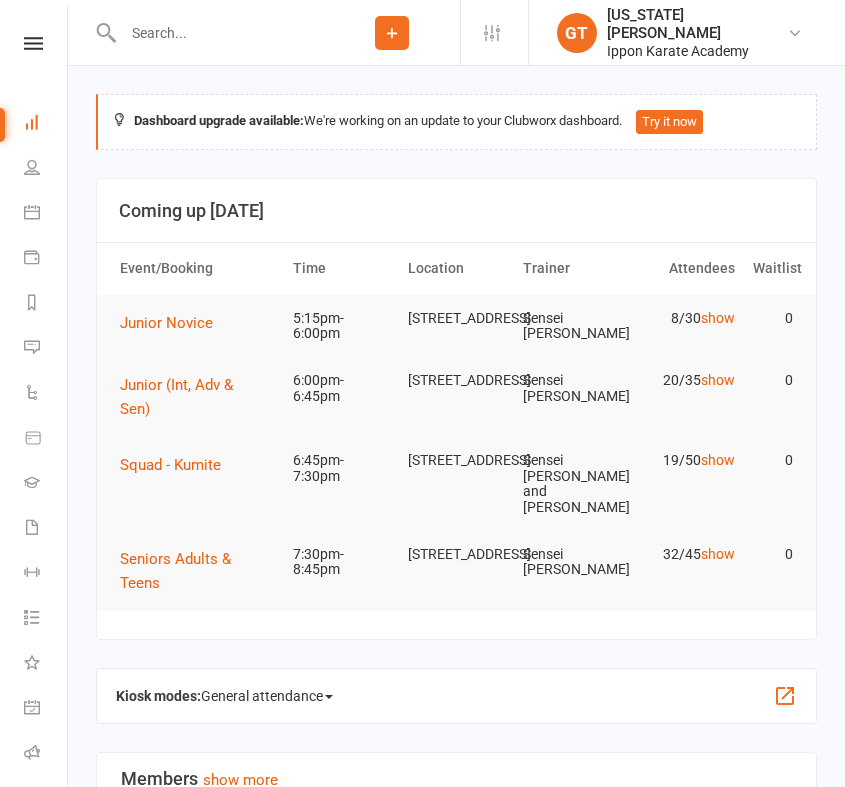 scroll, scrollTop: 0, scrollLeft: 0, axis: both 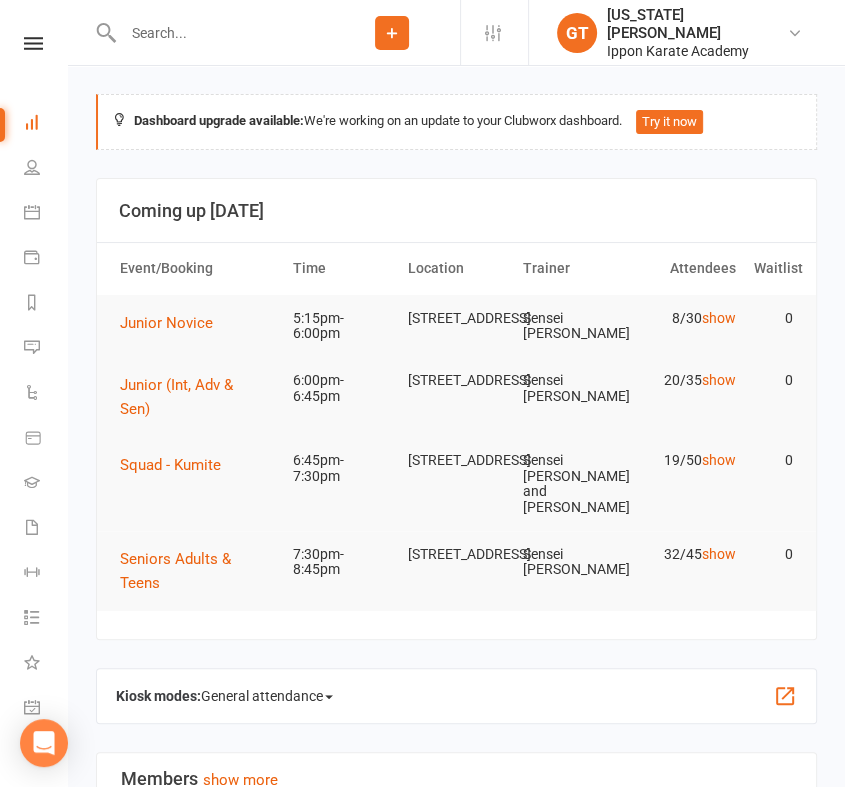 click at bounding box center [220, 33] 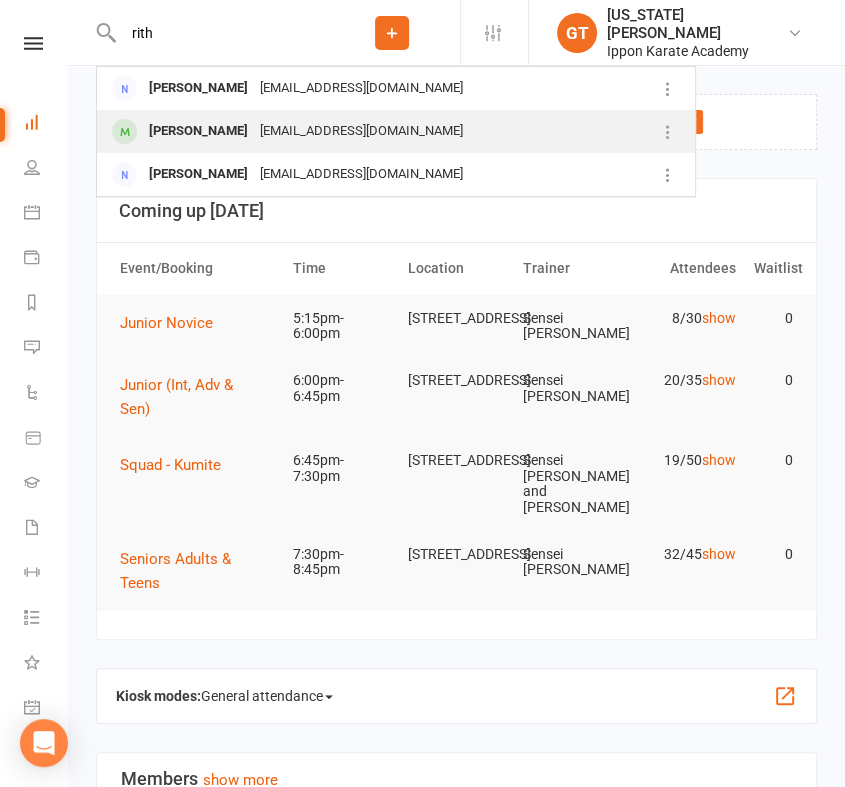 type on "rith" 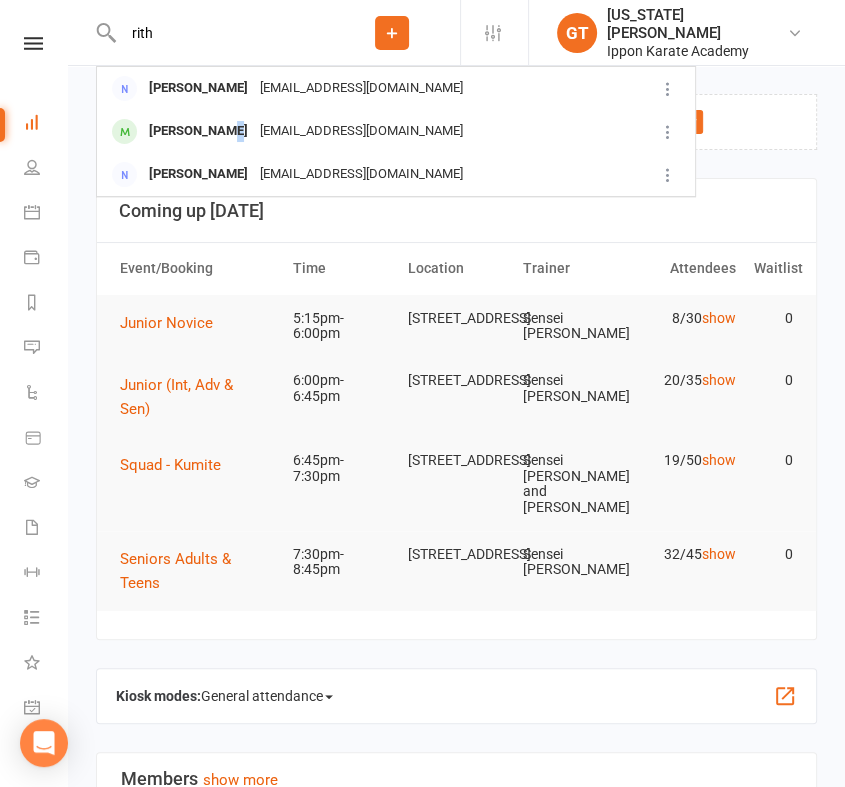 click on "Rithvik Gowda" at bounding box center [198, 131] 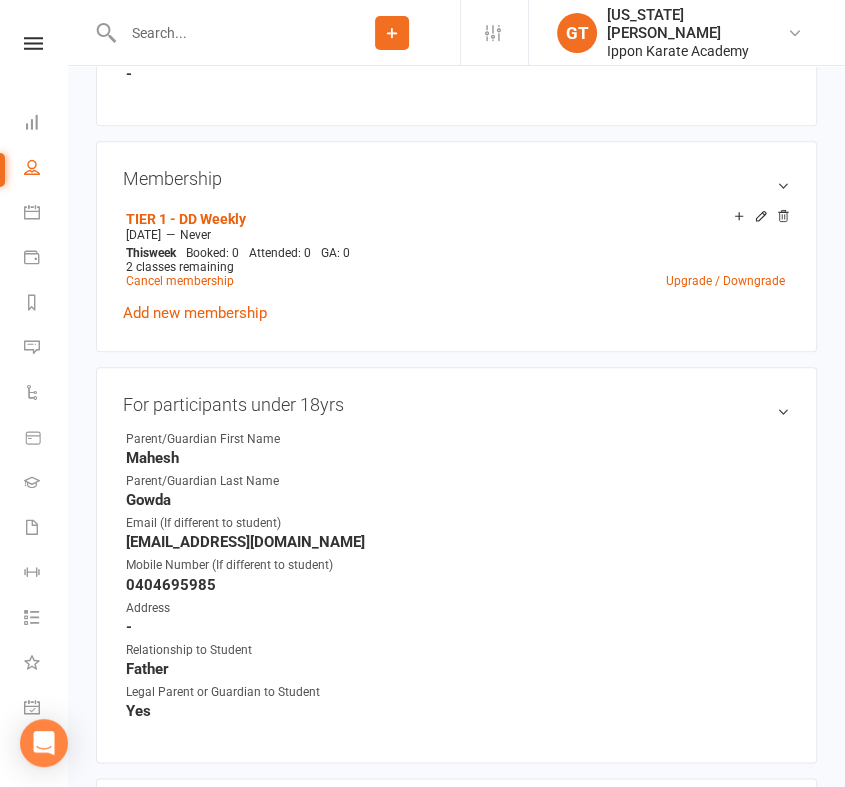 scroll, scrollTop: 1000, scrollLeft: 0, axis: vertical 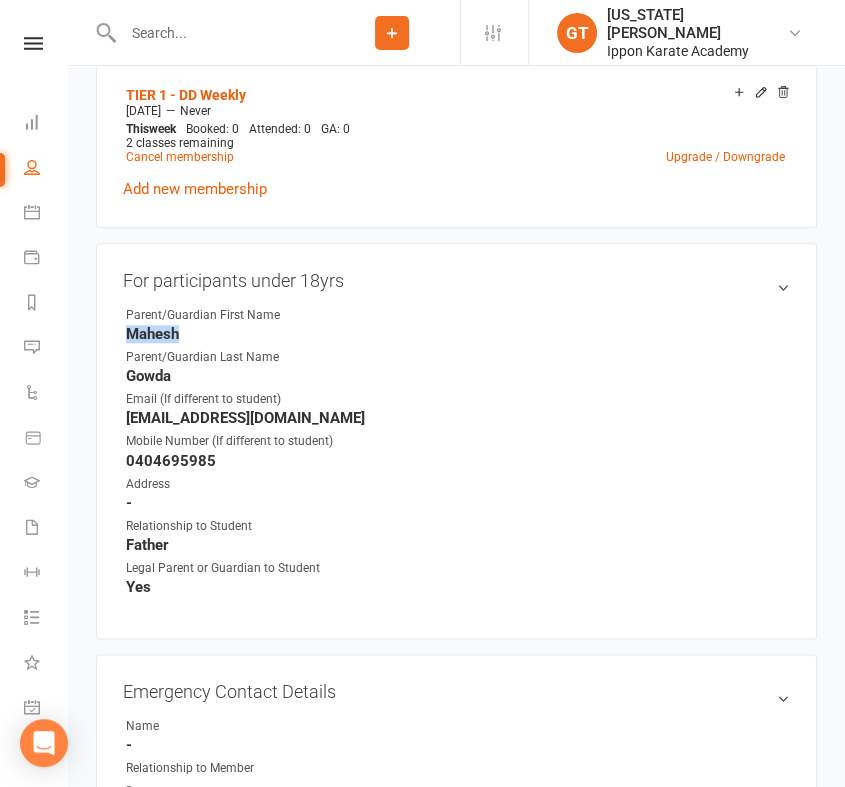 drag, startPoint x: 182, startPoint y: 333, endPoint x: 121, endPoint y: 339, distance: 61.294373 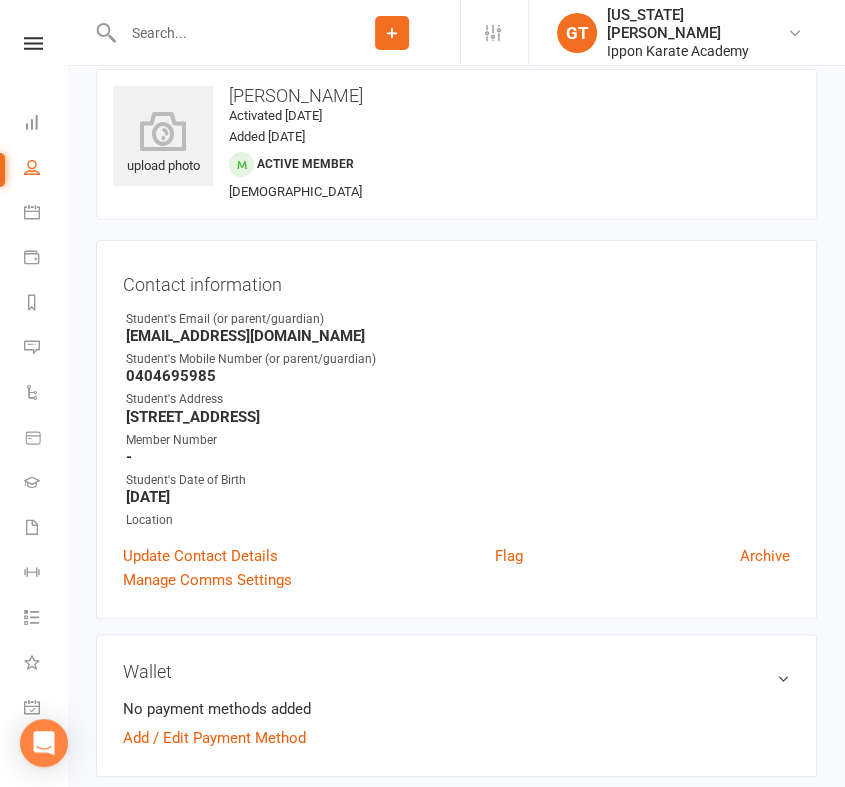 scroll, scrollTop: 0, scrollLeft: 0, axis: both 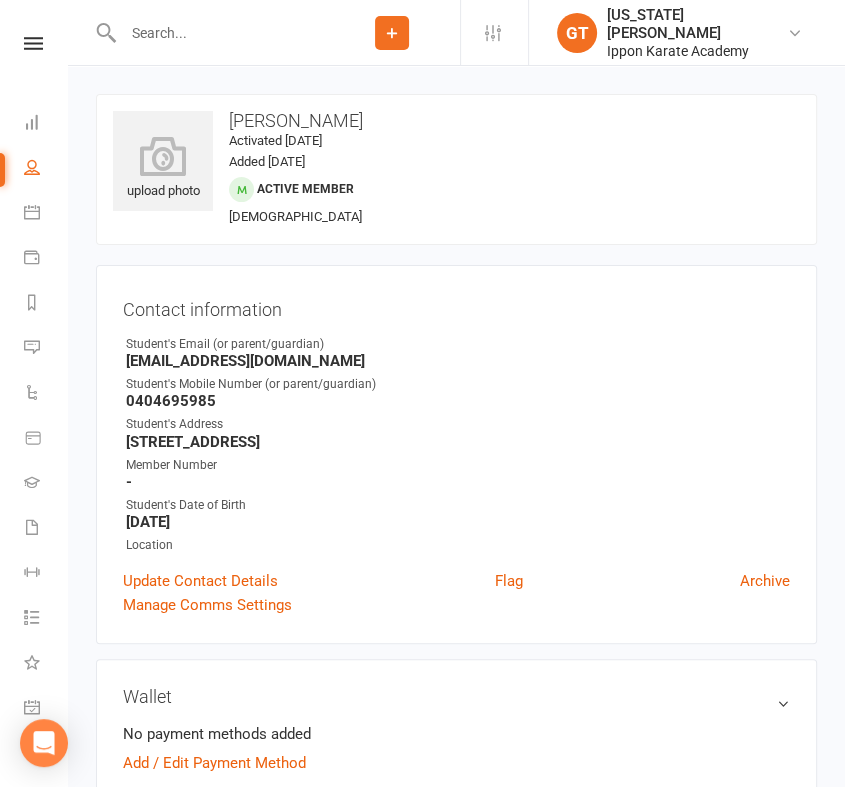 click at bounding box center (220, 33) 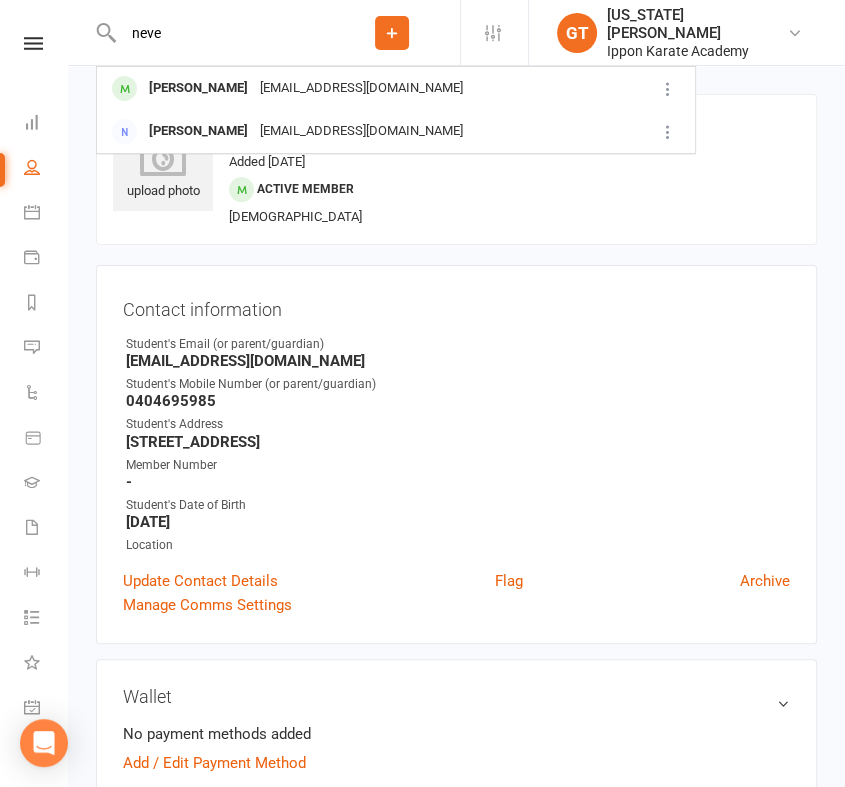 type on "neve" 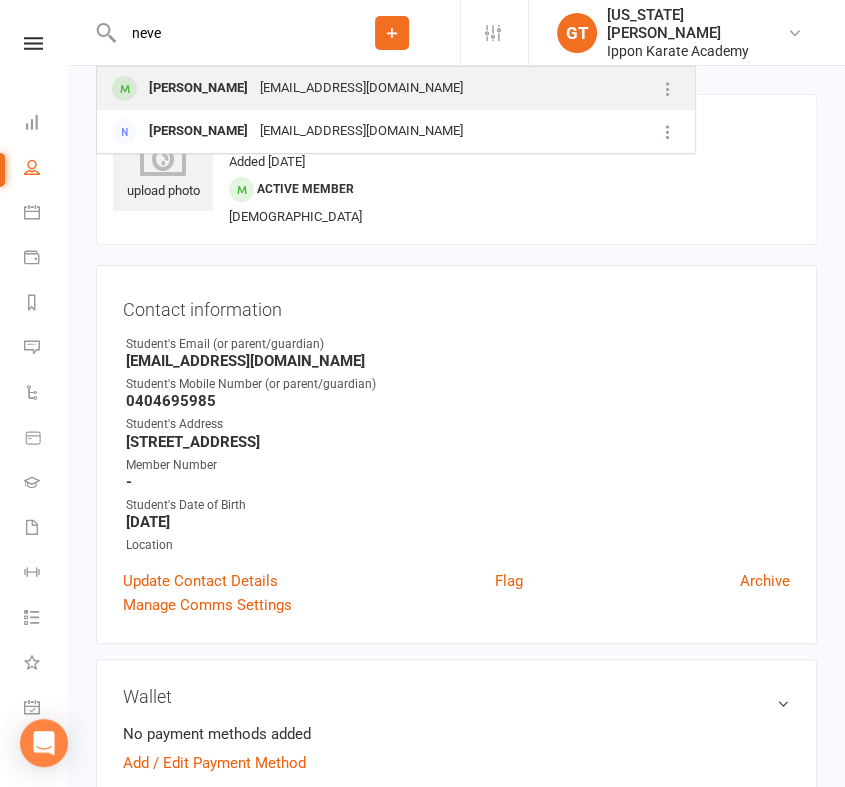 click on "linahirama@hotmail.com" at bounding box center (361, 88) 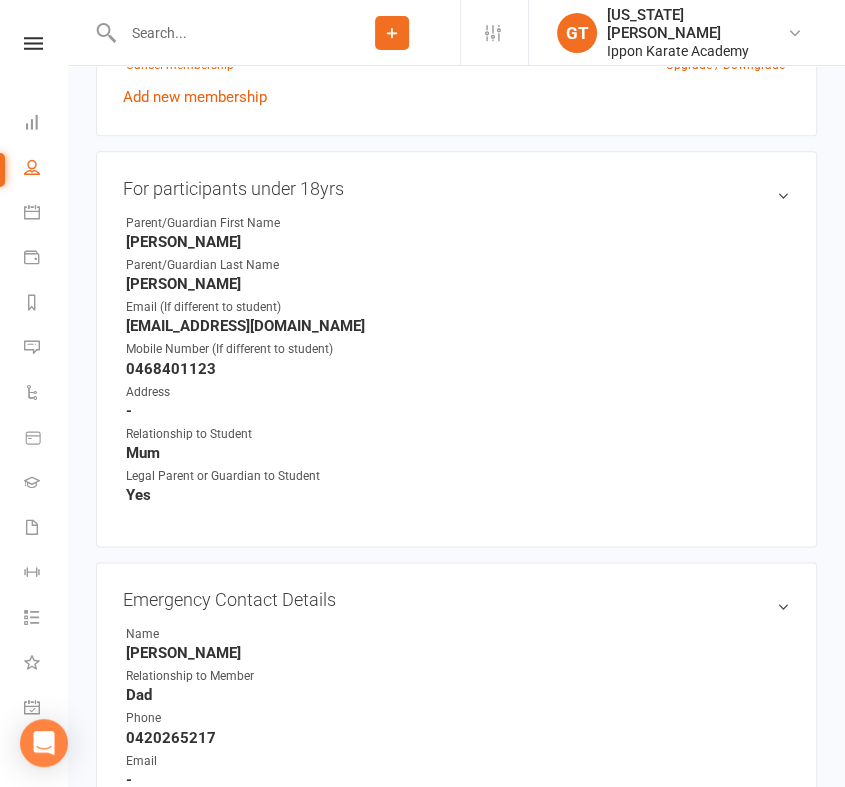 scroll, scrollTop: 1200, scrollLeft: 0, axis: vertical 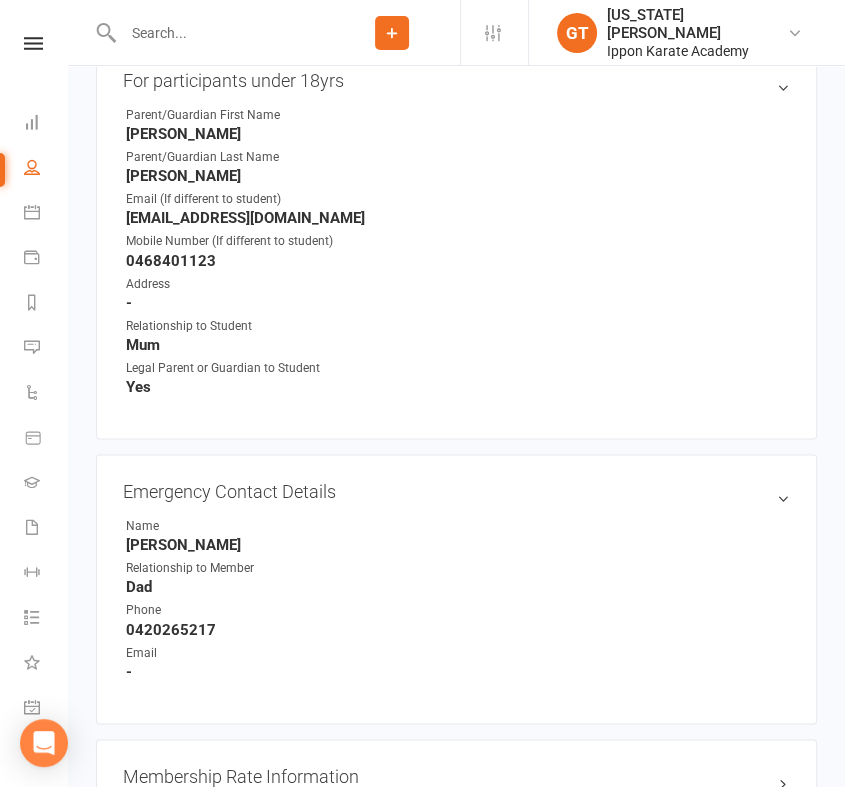 click at bounding box center [220, 33] 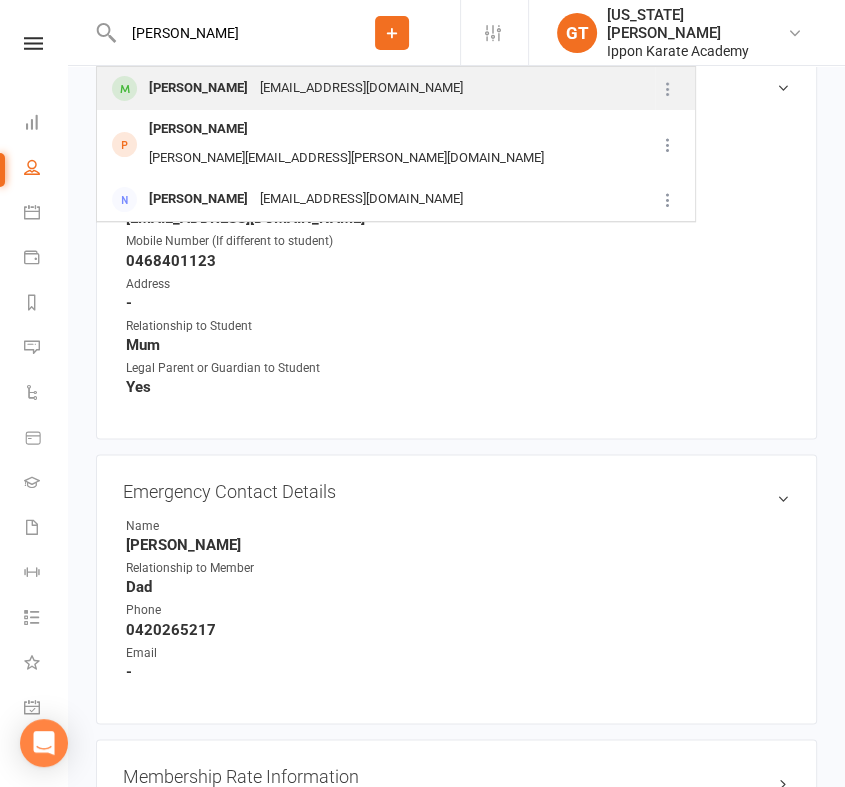 type on "reeya" 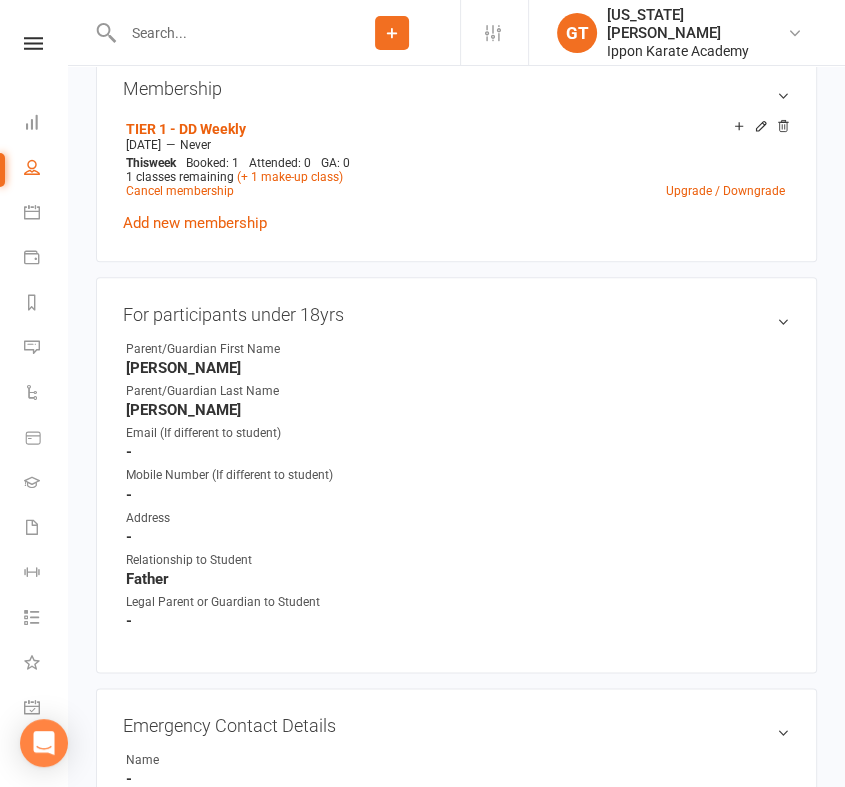scroll, scrollTop: 1200, scrollLeft: 0, axis: vertical 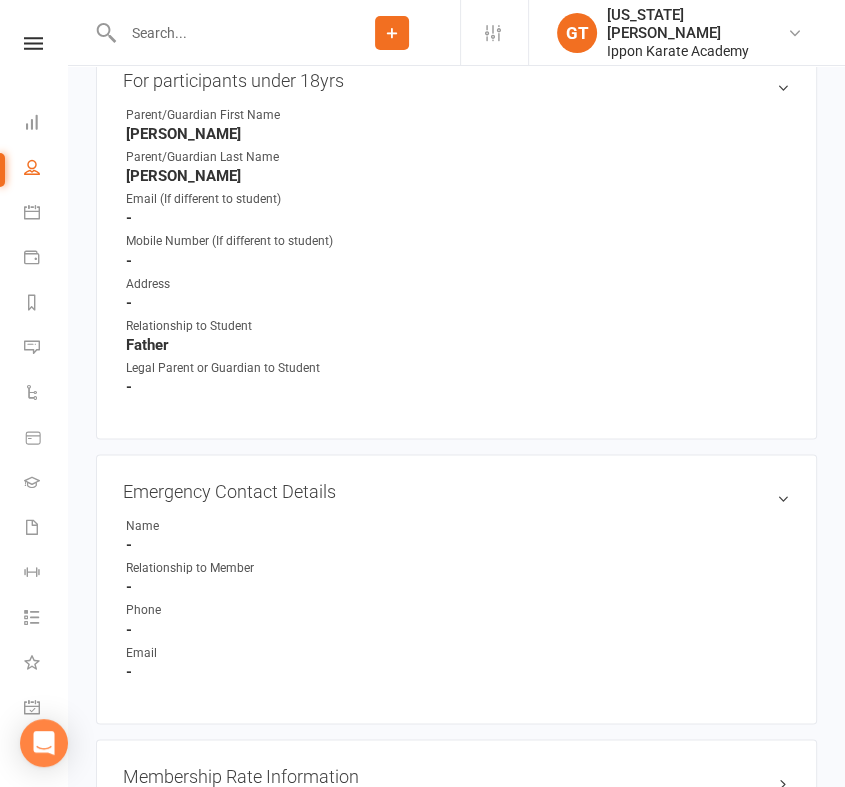 click at bounding box center [220, 33] 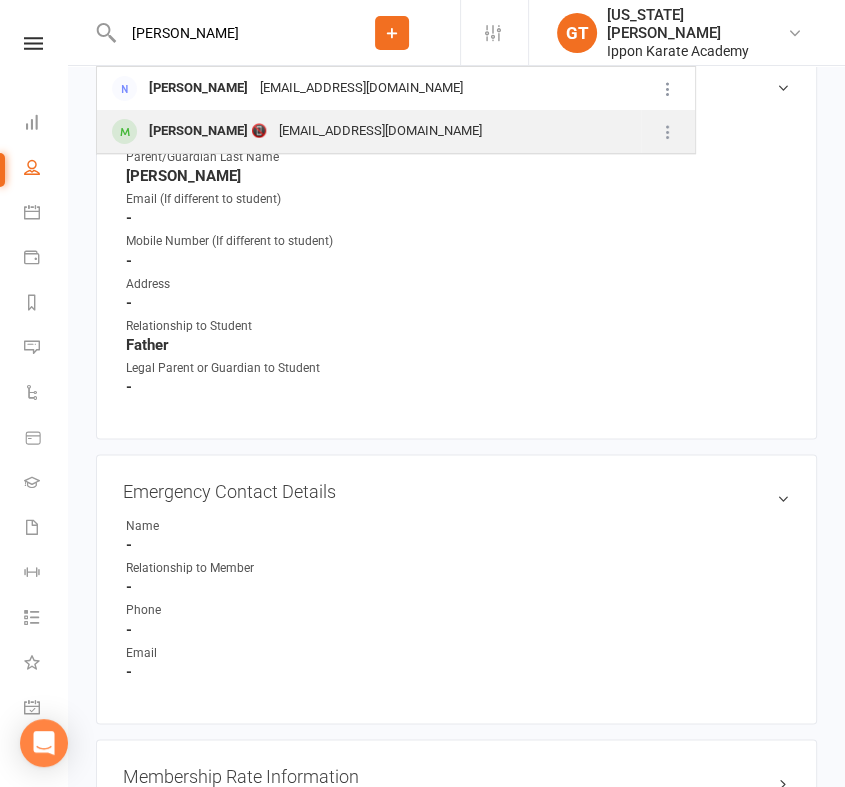 type on "gabriel" 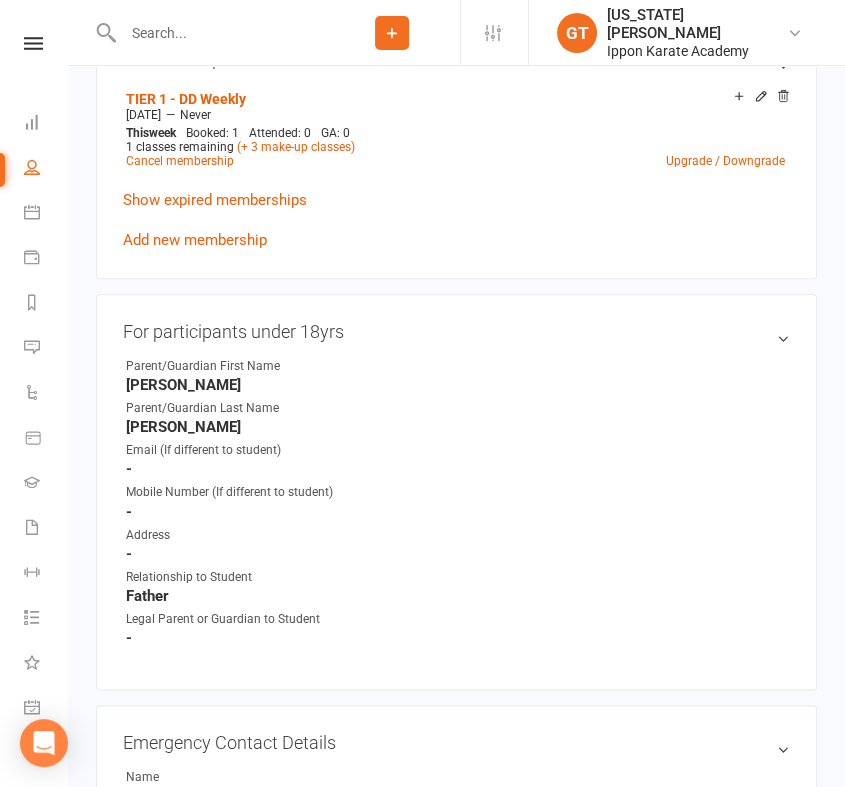 scroll, scrollTop: 1100, scrollLeft: 0, axis: vertical 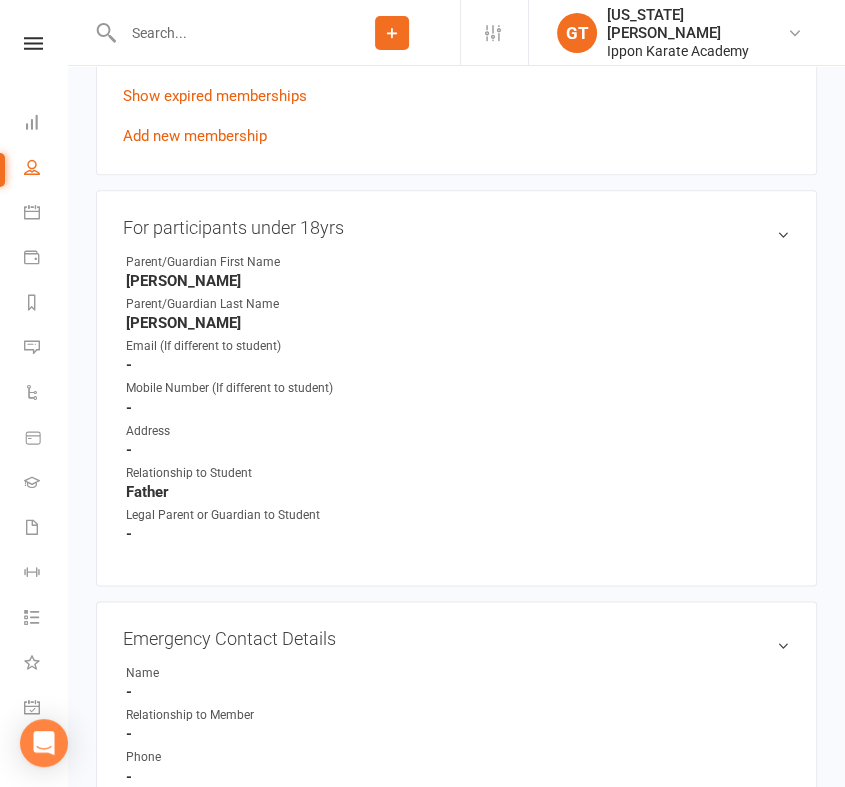click at bounding box center (220, 33) 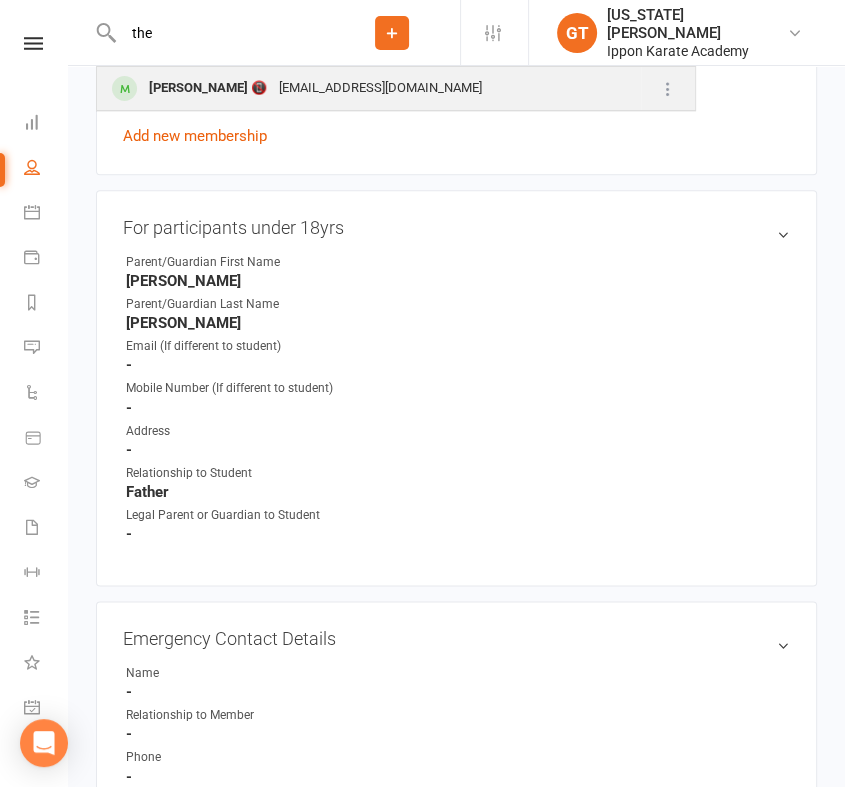 type on "the" 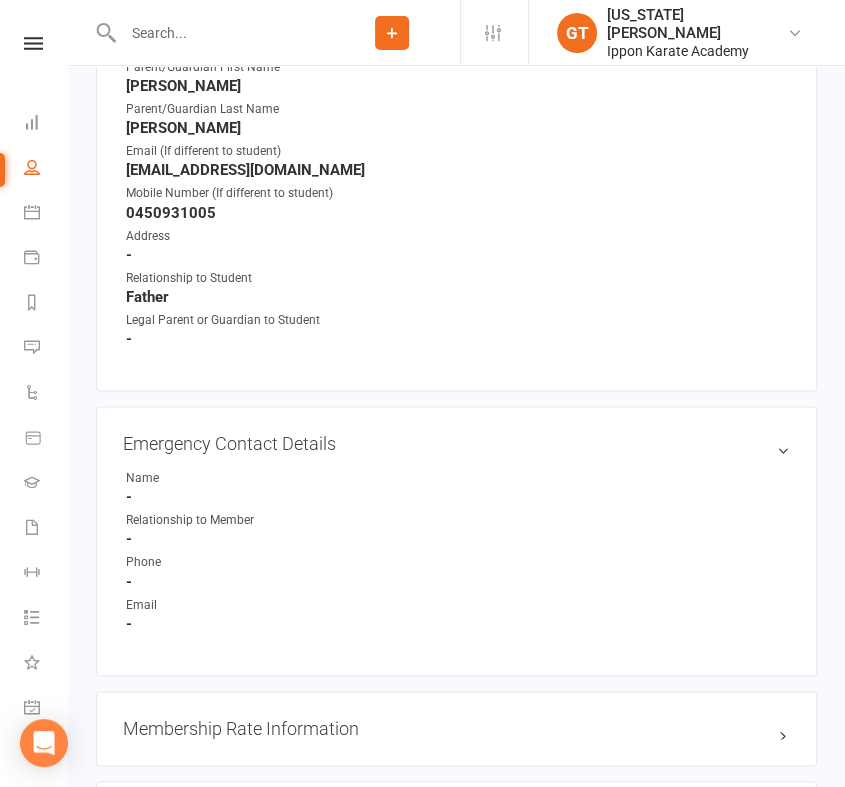 scroll, scrollTop: 1300, scrollLeft: 0, axis: vertical 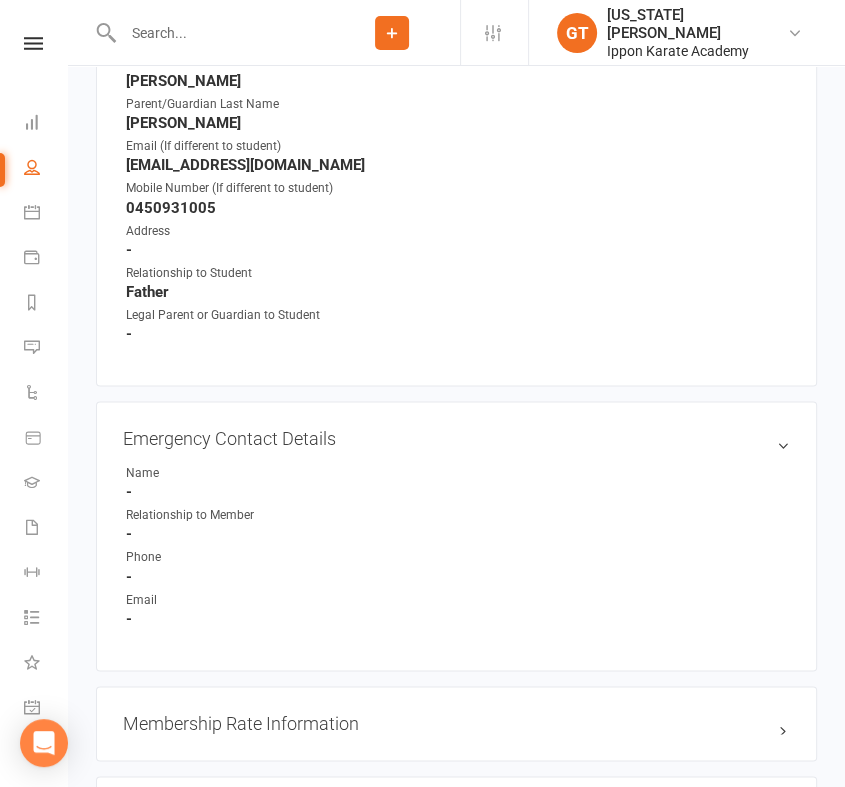 click at bounding box center [210, 32] 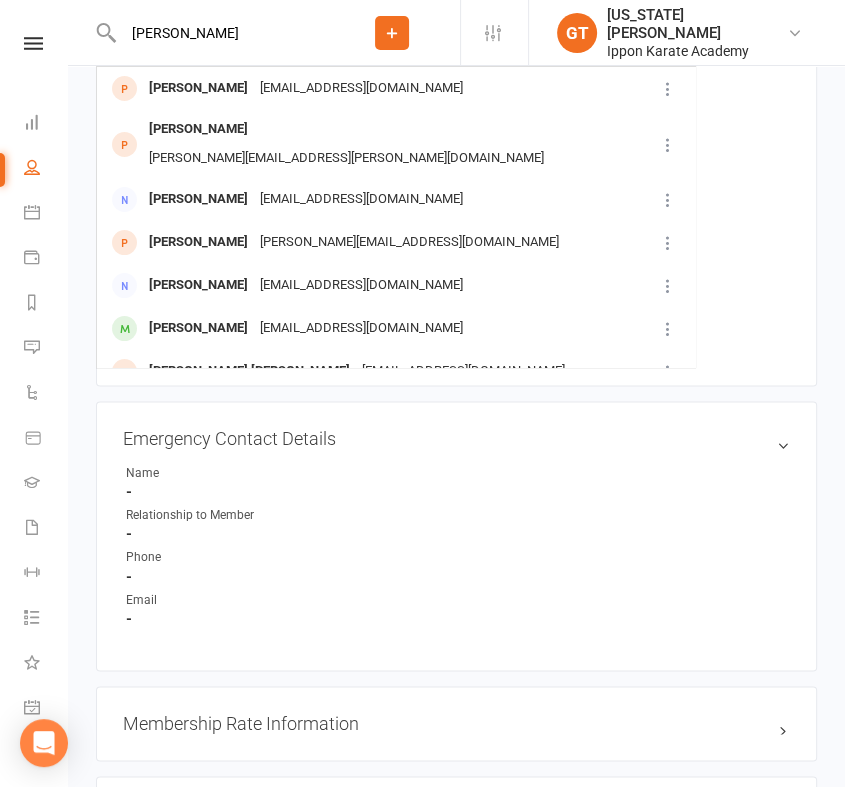 drag, startPoint x: 236, startPoint y: 38, endPoint x: 92, endPoint y: 31, distance: 144.17004 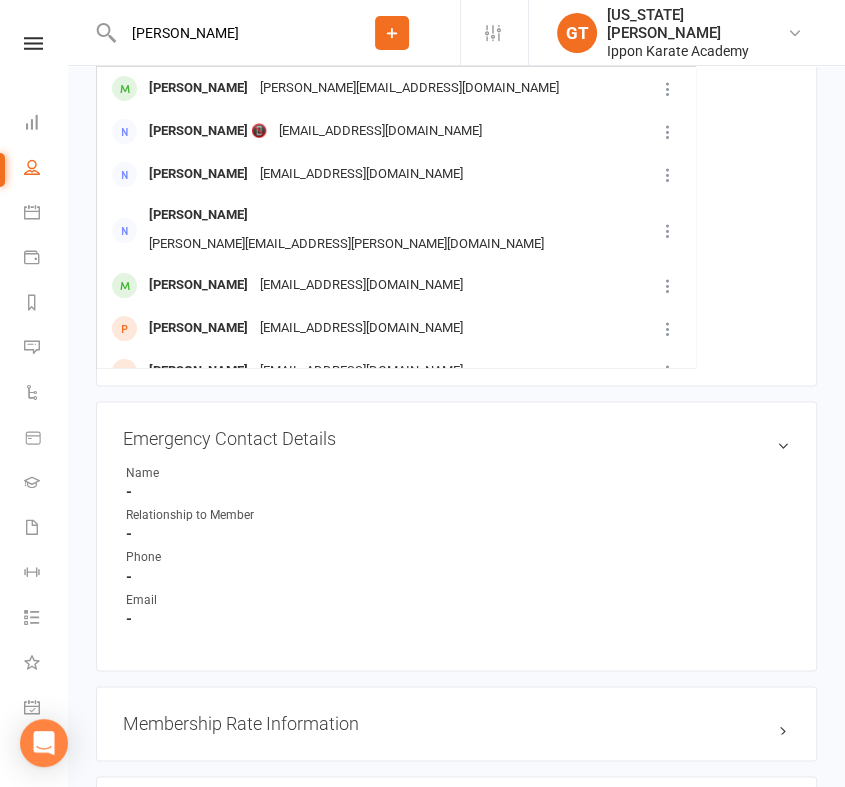 drag, startPoint x: 224, startPoint y: 29, endPoint x: 148, endPoint y: 24, distance: 76.1643 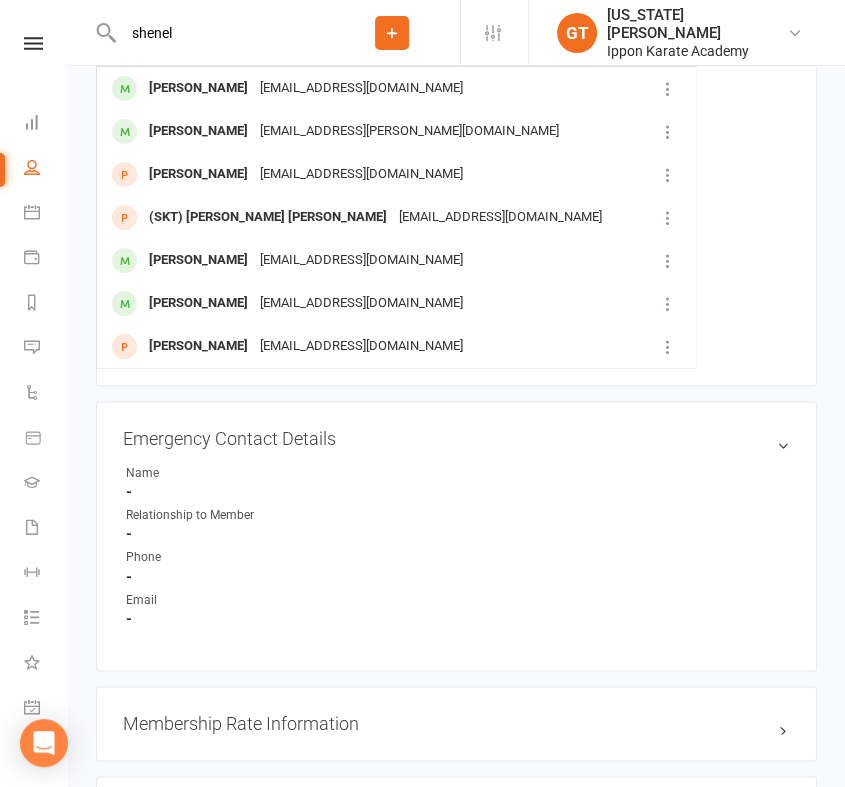 drag, startPoint x: 205, startPoint y: 39, endPoint x: 101, endPoint y: 37, distance: 104.019226 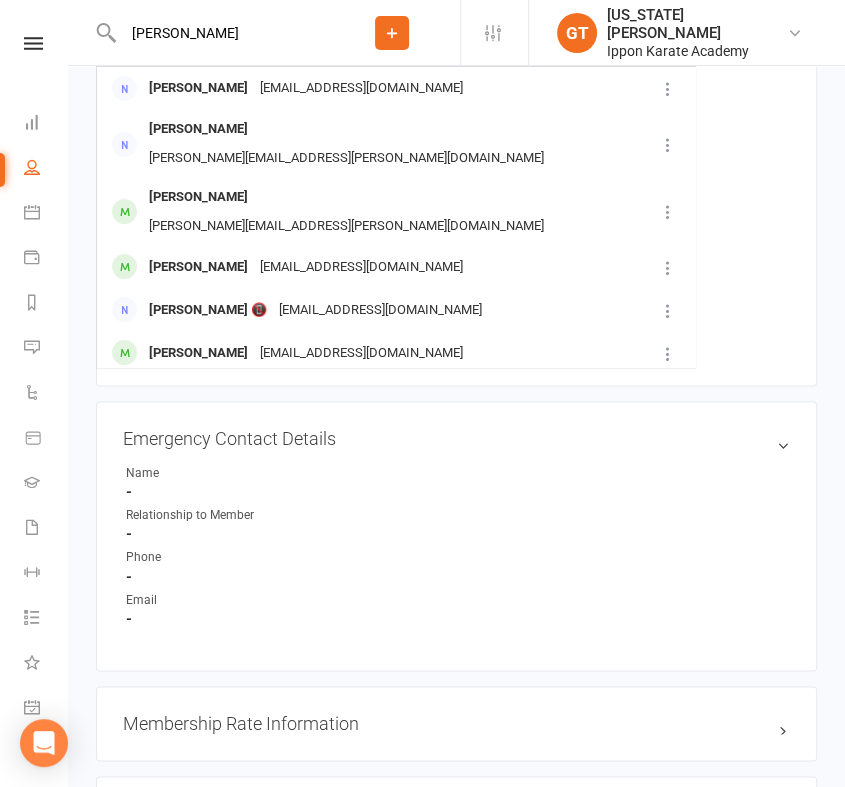 drag, startPoint x: 179, startPoint y: 38, endPoint x: 82, endPoint y: 38, distance: 97 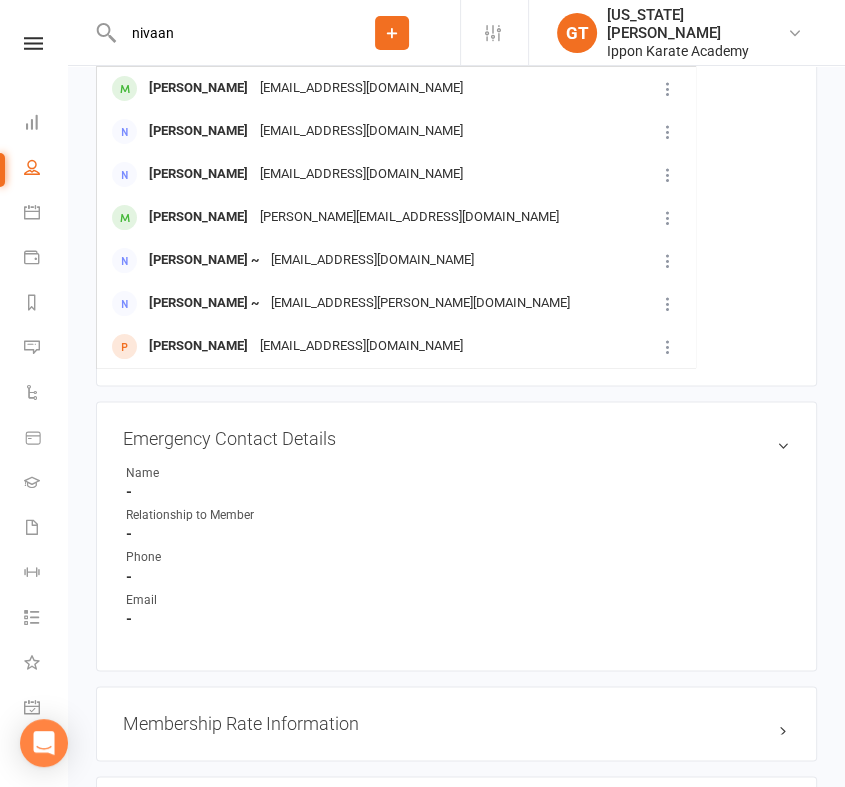 drag, startPoint x: 236, startPoint y: 38, endPoint x: 40, endPoint y: 33, distance: 196.06377 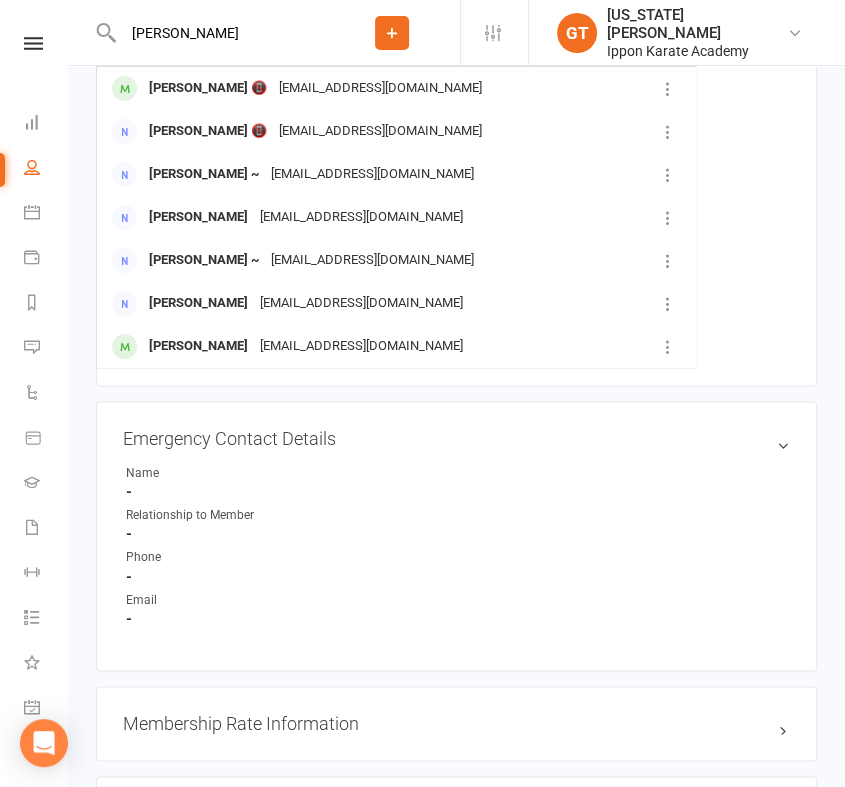 drag, startPoint x: 188, startPoint y: 37, endPoint x: 89, endPoint y: 39, distance: 99.0202 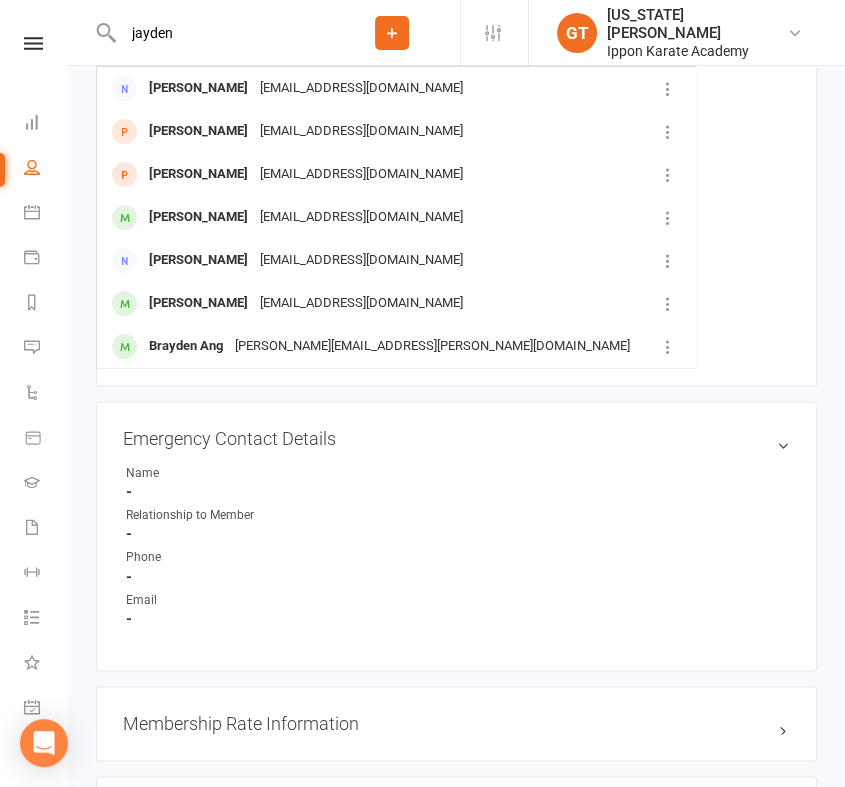 drag, startPoint x: 229, startPoint y: 29, endPoint x: 55, endPoint y: 33, distance: 174.04597 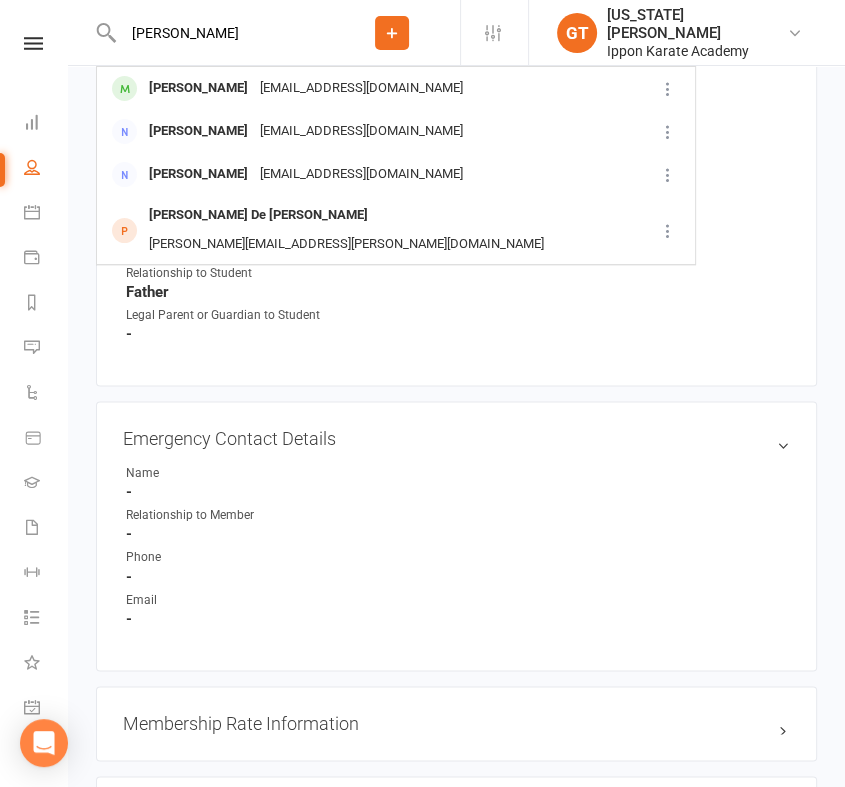 drag, startPoint x: 190, startPoint y: 31, endPoint x: 52, endPoint y: 36, distance: 138.09055 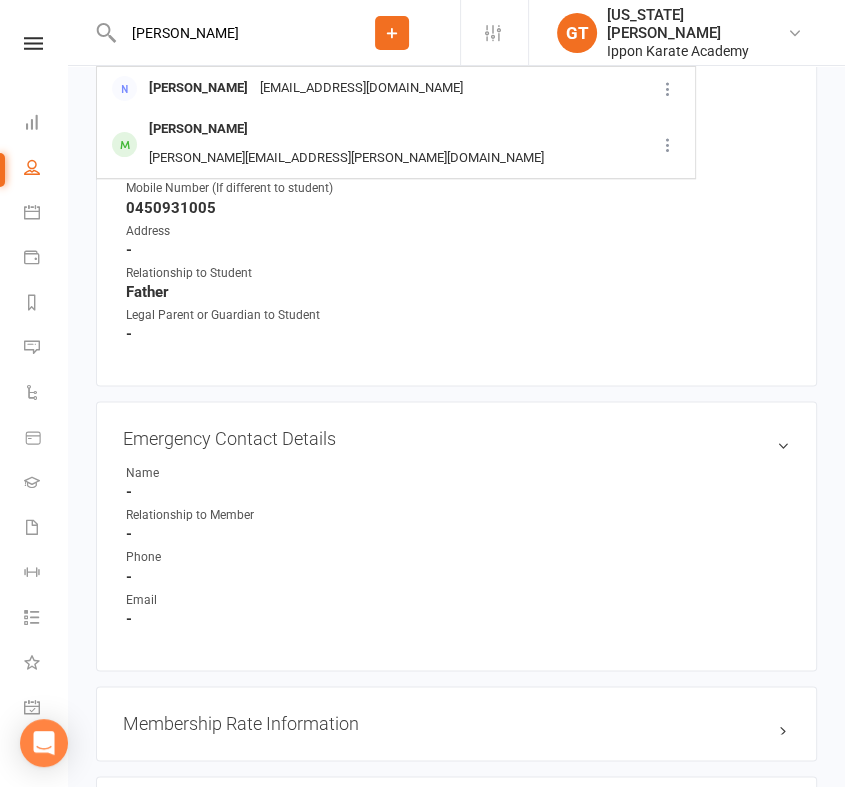 click on "dhruv Dhruv Jeganathan jeyga24@yahoo.com Dhruv Amin divyaa.giridhar@gmail.com" at bounding box center (210, 32) 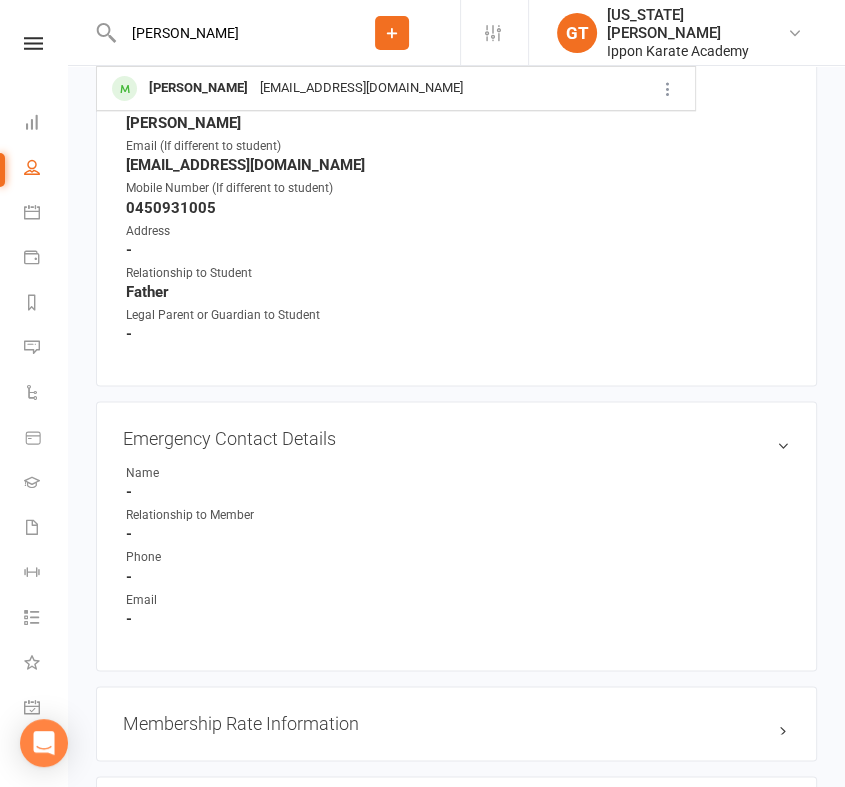drag, startPoint x: 200, startPoint y: 37, endPoint x: 102, endPoint y: 39, distance: 98.02041 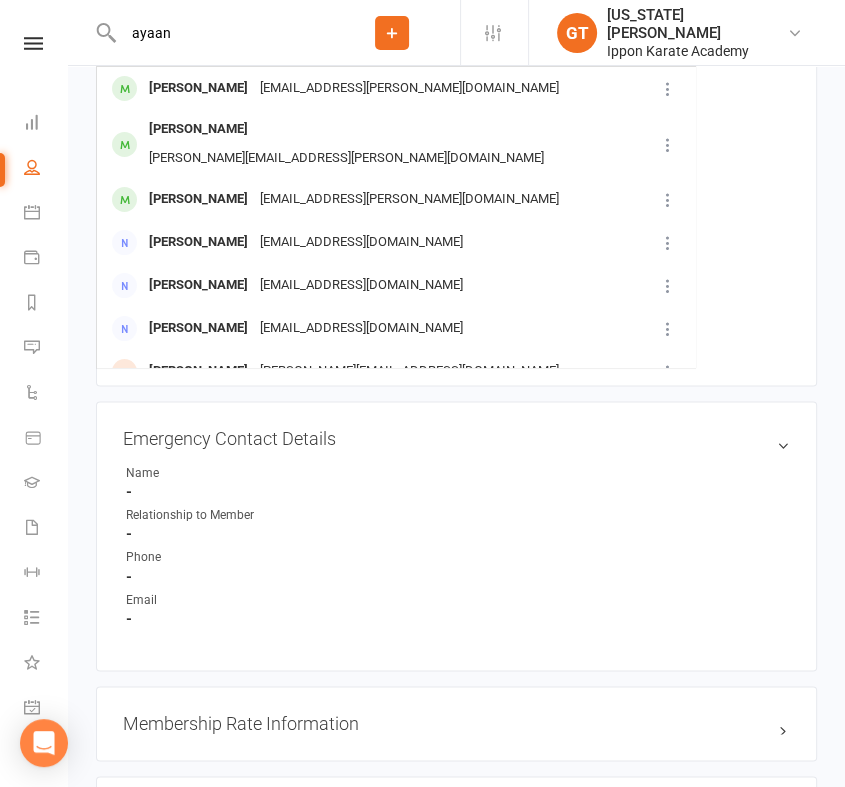 drag, startPoint x: 195, startPoint y: 35, endPoint x: 96, endPoint y: 28, distance: 99.24717 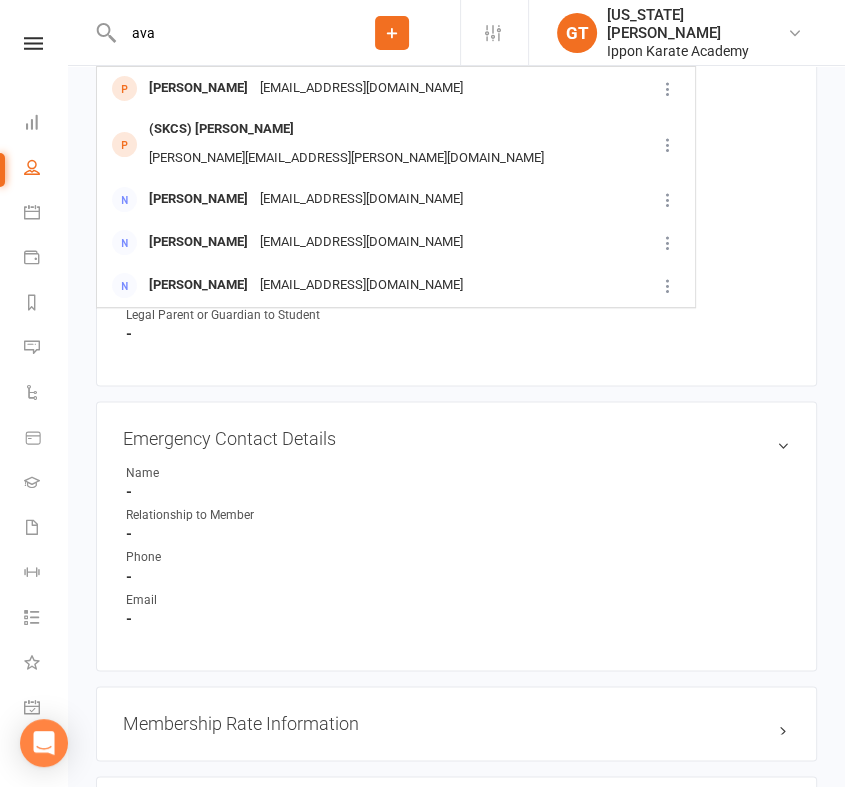 drag, startPoint x: 198, startPoint y: 38, endPoint x: 100, endPoint y: 41, distance: 98.045906 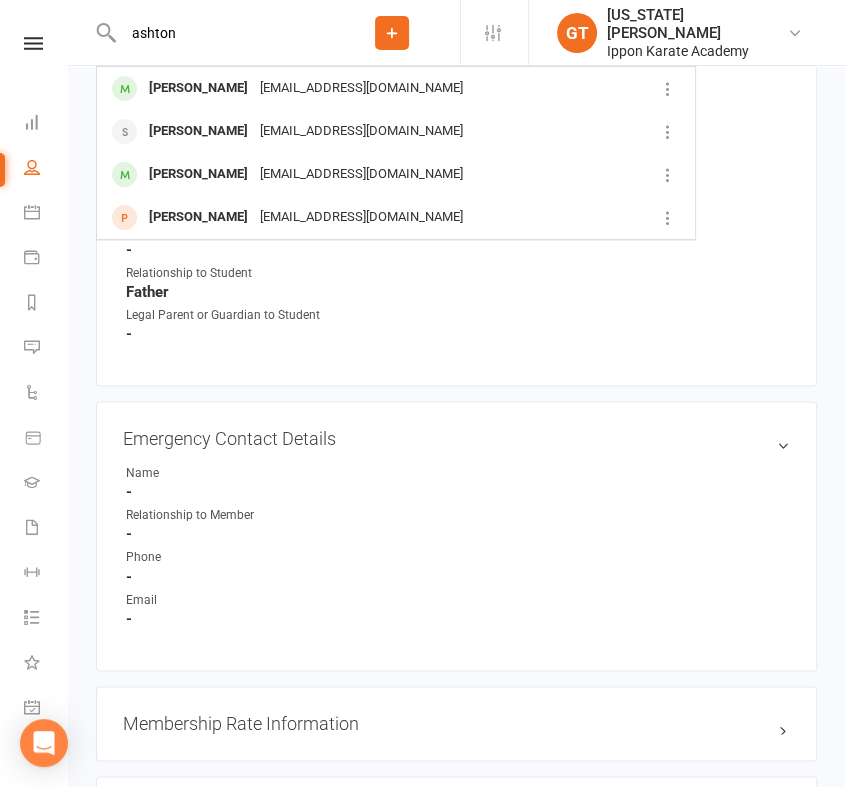 drag, startPoint x: 208, startPoint y: 43, endPoint x: 123, endPoint y: 38, distance: 85.146935 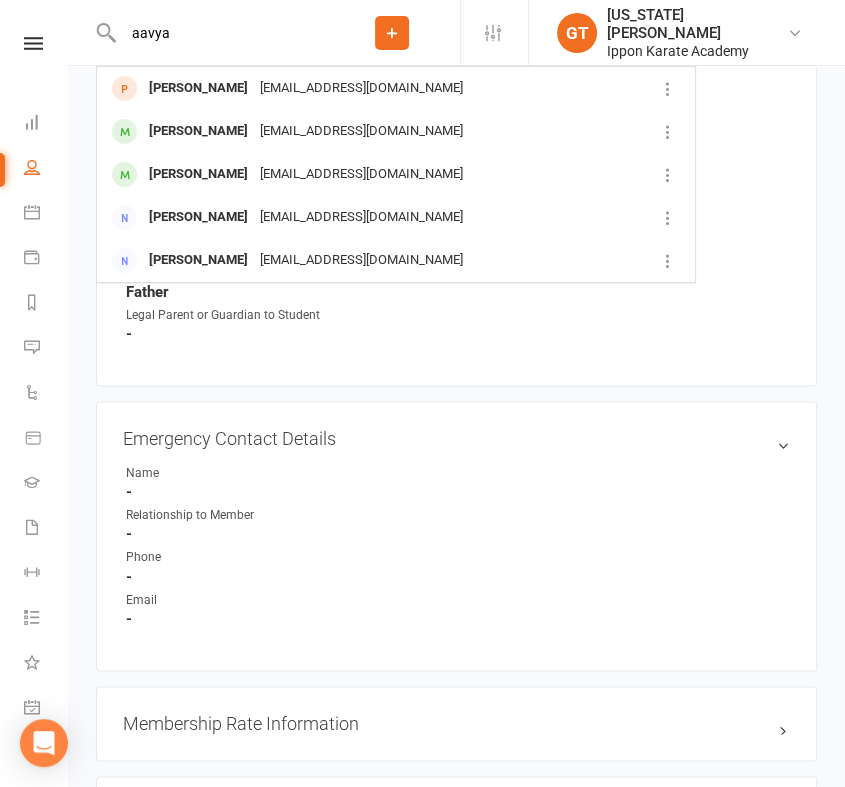 drag, startPoint x: 210, startPoint y: 32, endPoint x: 69, endPoint y: 33, distance: 141.00354 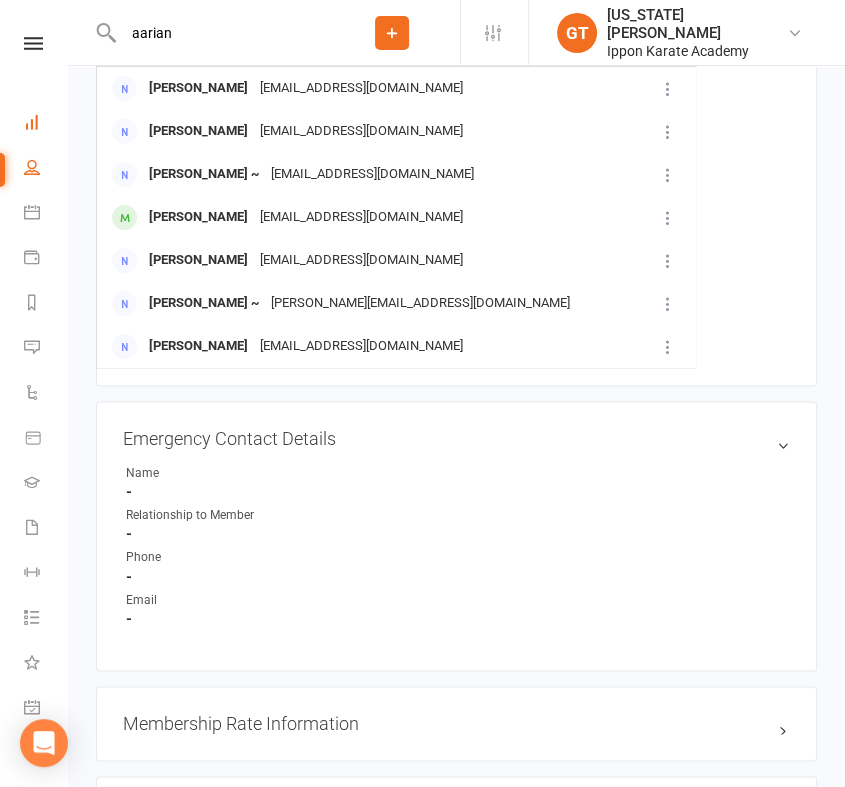 type on "aarian" 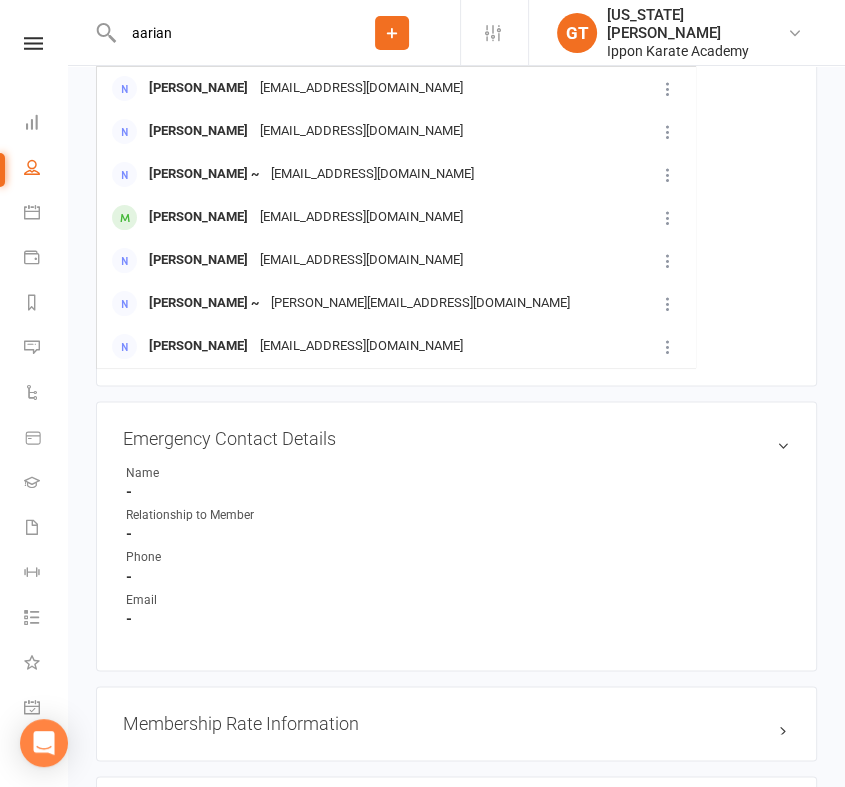 click on "upload photo Theodore Smyth-Matthews 📵 Activated 29 April, 2025 Added 27 April, 2025   Active member 5 years old  Contact information Owner   Student's Email (or parent/guardian)  tsmyth@smythaudio.com
Student's Mobile Number (or parent/guardian)  0450931005
Student's Address  -
Member Number  -
Student's Date of Birth  March 1, 2020
Location
Update Contact Details Flag Archive Manage Comms Settings
Wallet No payment methods added
Add / Edit Payment Method
Student Start Dates  edit Student Original Start Date -
Student Rejoin Start Date -
Membership      TIER 1 - DD Weekly Jun 20 2025 — Never This  week Booked: 0 Attended: 0 GA: 0 2 classes remaining    Cancel membership Upgrade / Downgrade Show expired memberships Add new membership
For participants under 18yrs  edit Parent/Guardian First Name Tyler
Parent/Guardian Last Name Smyth
Email (If different to student) tsmyth@smythaudio.com
Mobile Number (If different to student) 0450931005
Address -
Relationship to Student" at bounding box center (456, 214) 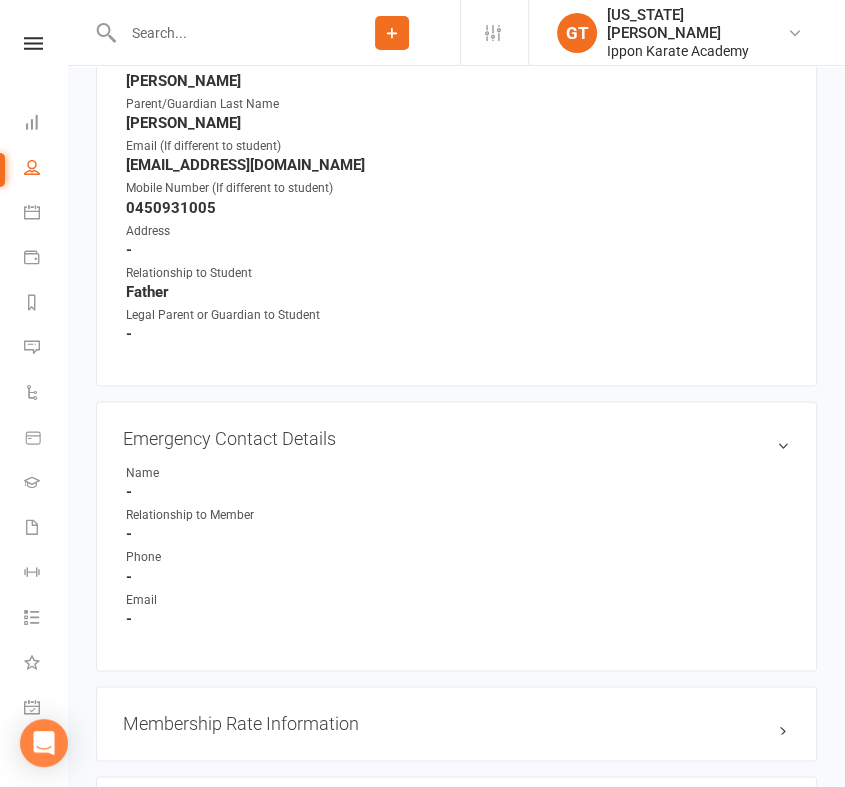click on "upload photo Theodore Smyth-Matthews 📵 Activated 29 April, 2025 Added 27 April, 2025   Active member 5 years old  Contact information Owner   Student's Email (or parent/guardian)  tsmyth@smythaudio.com
Student's Mobile Number (or parent/guardian)  0450931005
Student's Address  -
Member Number  -
Student's Date of Birth  March 1, 2020
Location
Update Contact Details Flag Archive Manage Comms Settings
Wallet No payment methods added
Add / Edit Payment Method
Student Start Dates  edit Student Original Start Date -
Student Rejoin Start Date -
Membership      TIER 1 - DD Weekly Jun 20 2025 — Never This  week Booked: 0 Attended: 0 GA: 0 2 classes remaining    Cancel membership Upgrade / Downgrade Show expired memberships Add new membership
For participants under 18yrs  edit Parent/Guardian First Name Tyler
Parent/Guardian Last Name Smyth
Email (If different to student) tsmyth@smythaudio.com
Mobile Number (If different to student) 0450931005
Address -
Relationship to Student" at bounding box center (456, 1207) 